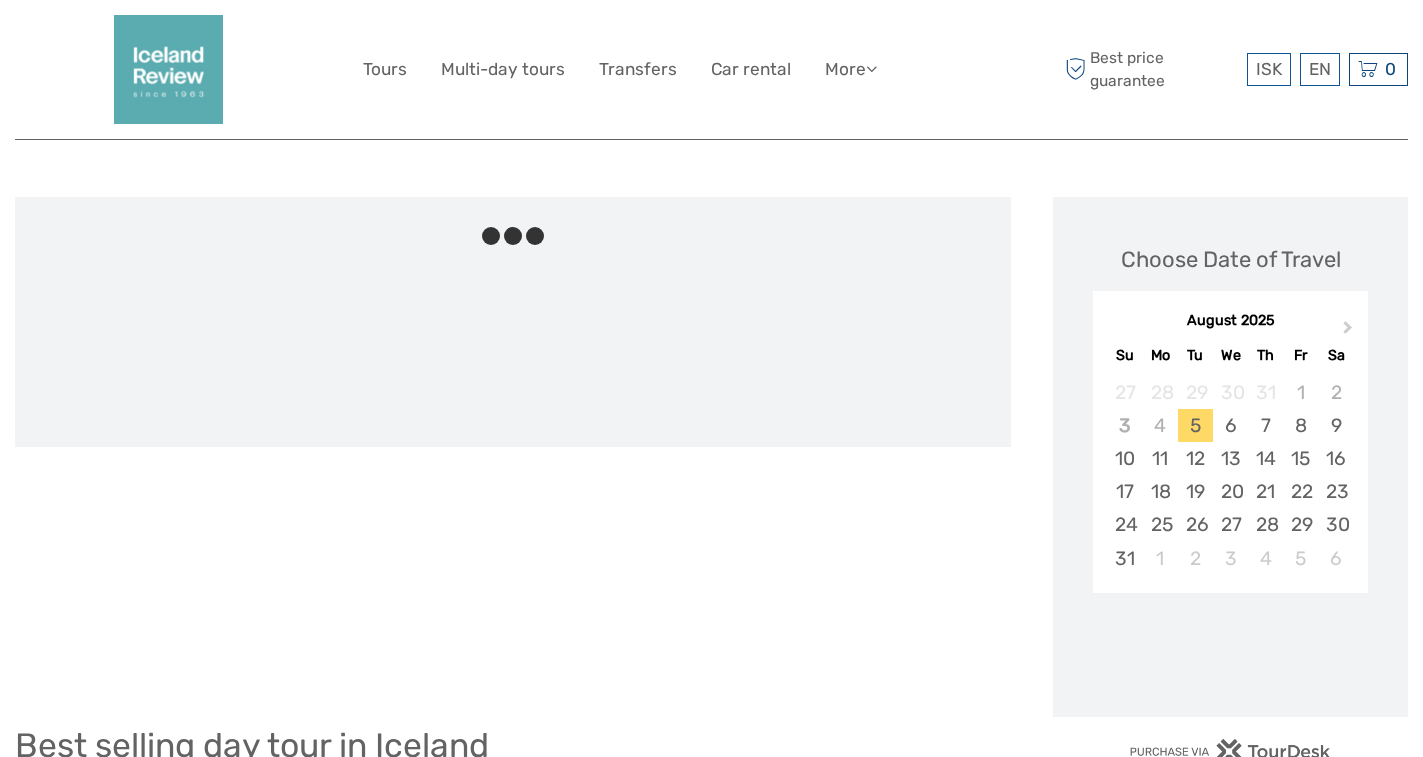 scroll, scrollTop: 200, scrollLeft: 0, axis: vertical 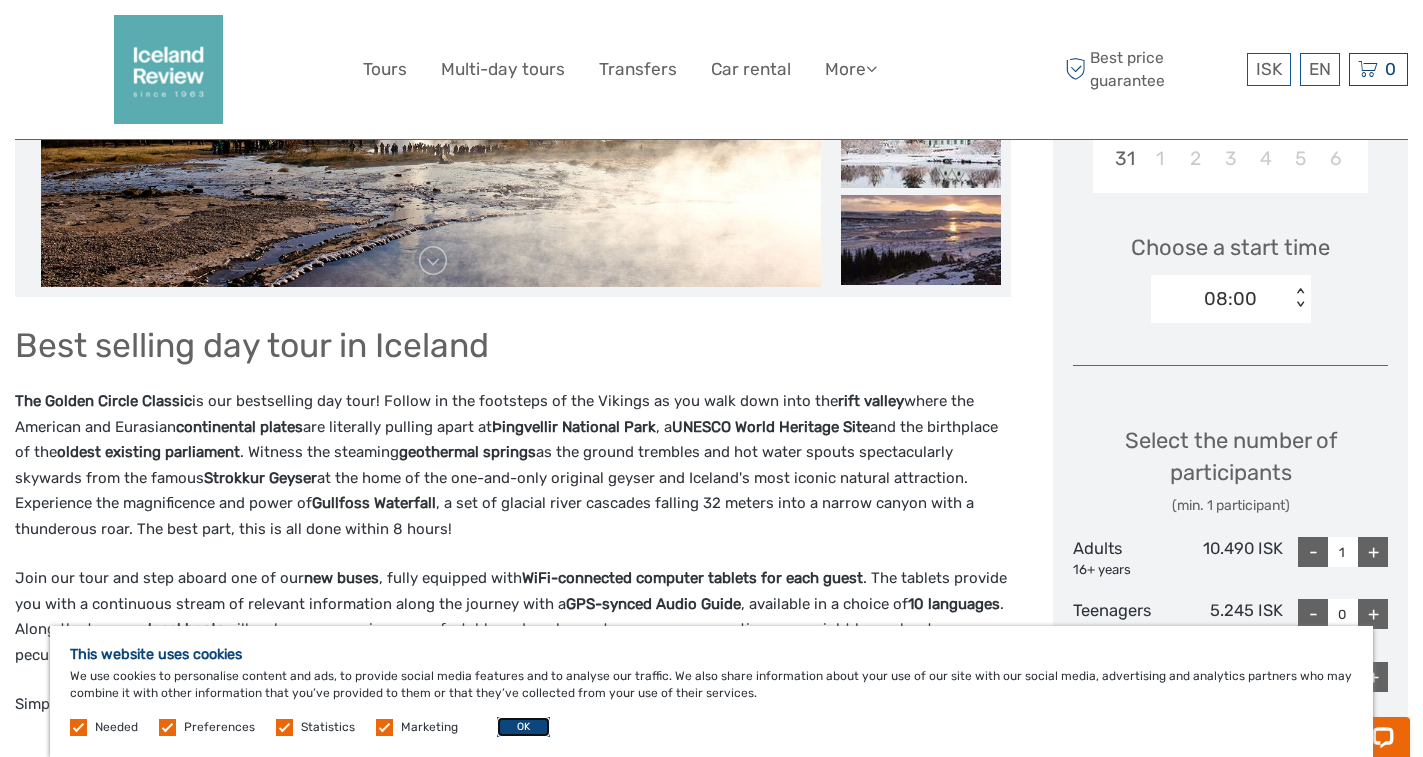 click on "OK" at bounding box center (523, 727) 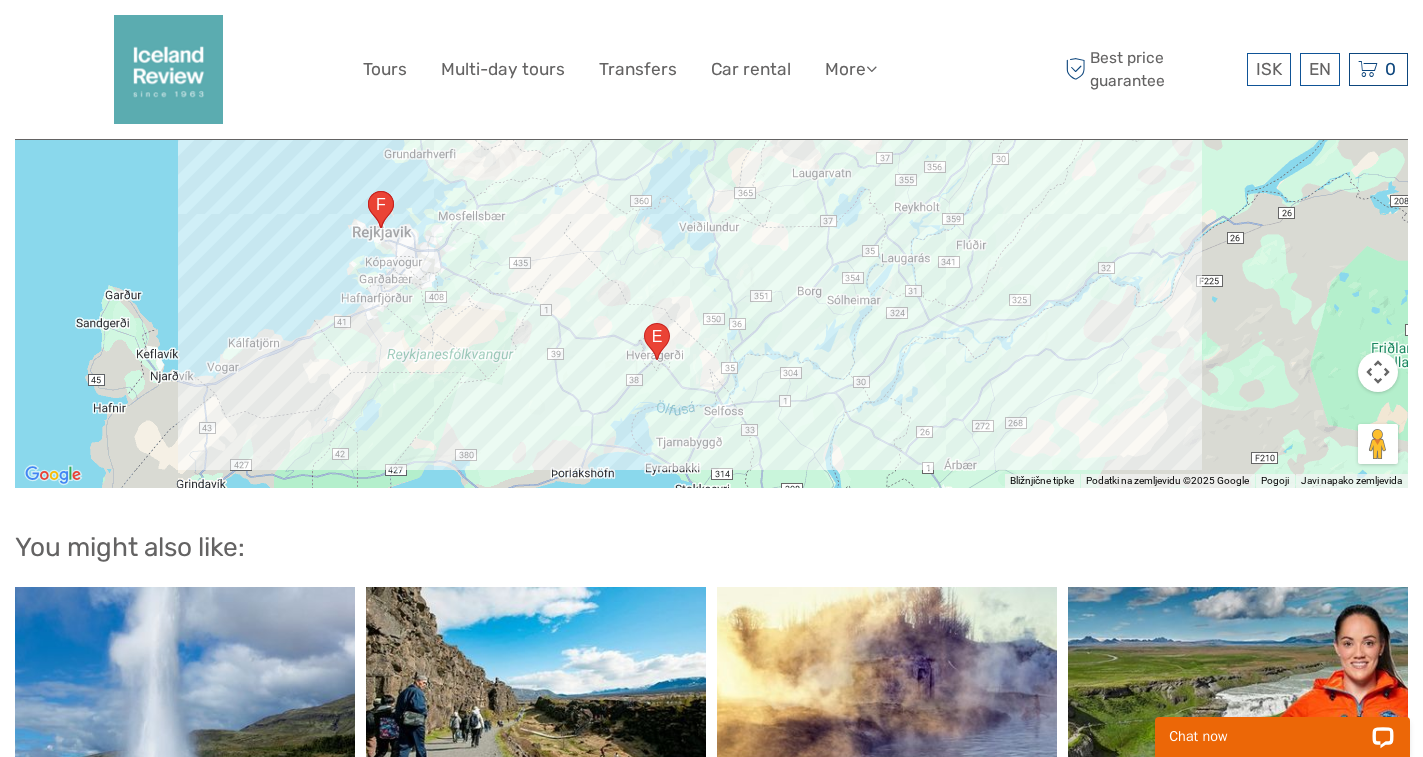 scroll, scrollTop: 2400, scrollLeft: 0, axis: vertical 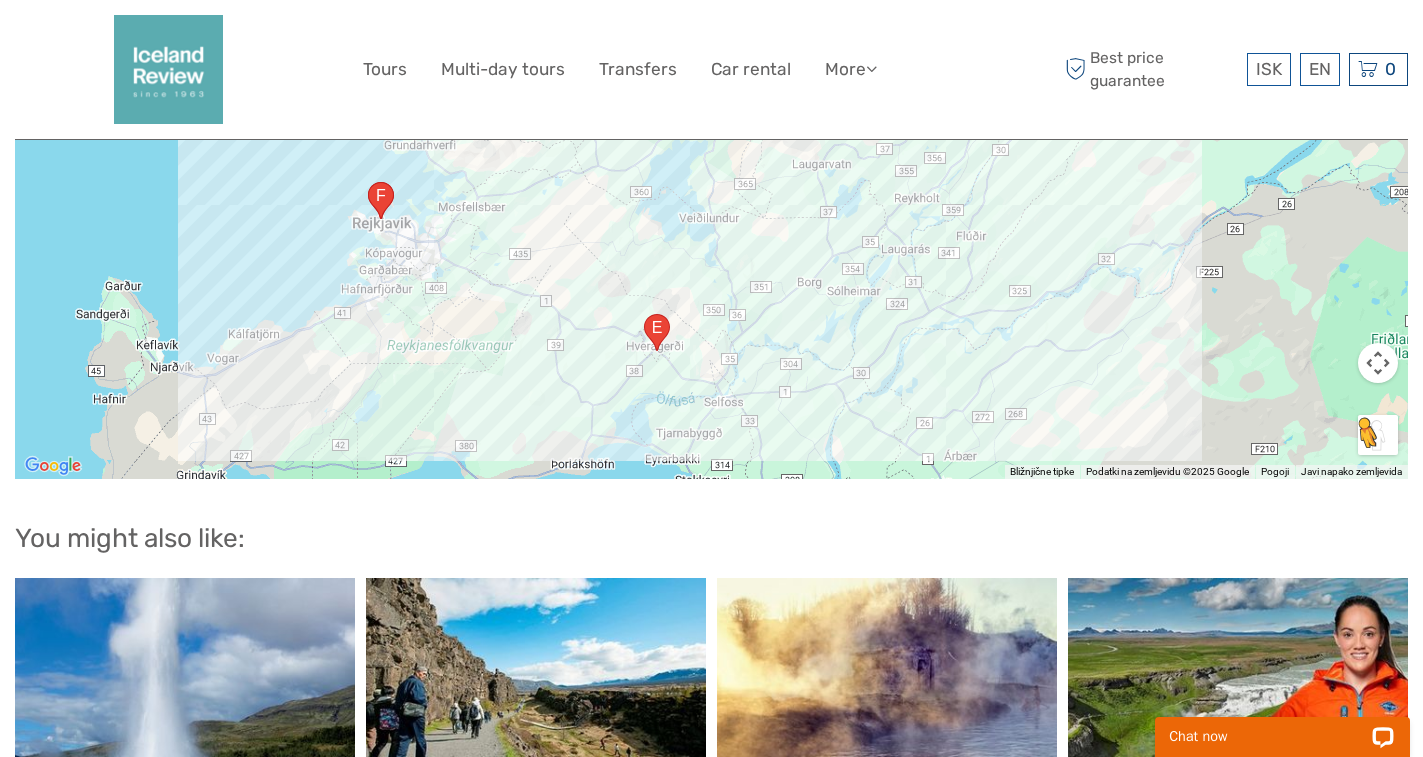 click at bounding box center [1378, 435] 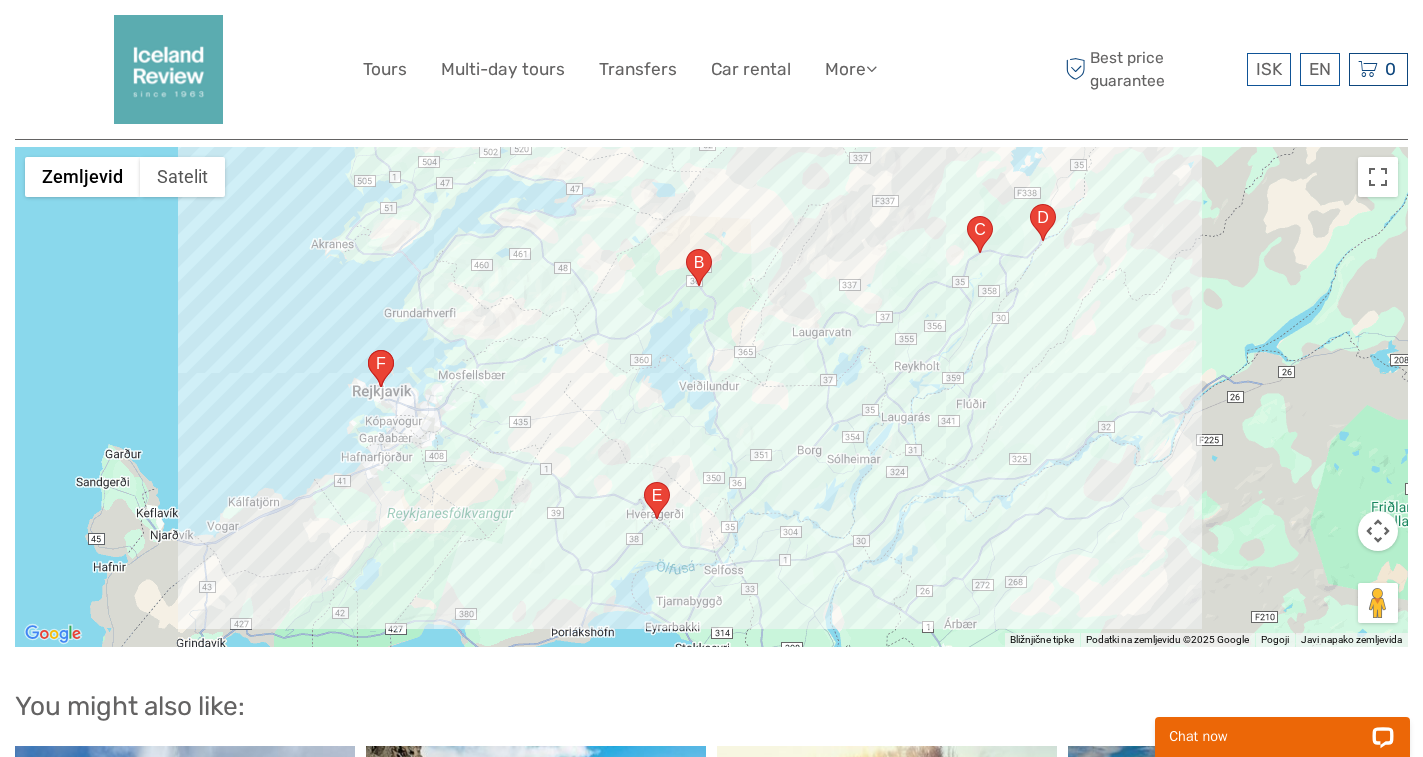 scroll, scrollTop: 2200, scrollLeft: 0, axis: vertical 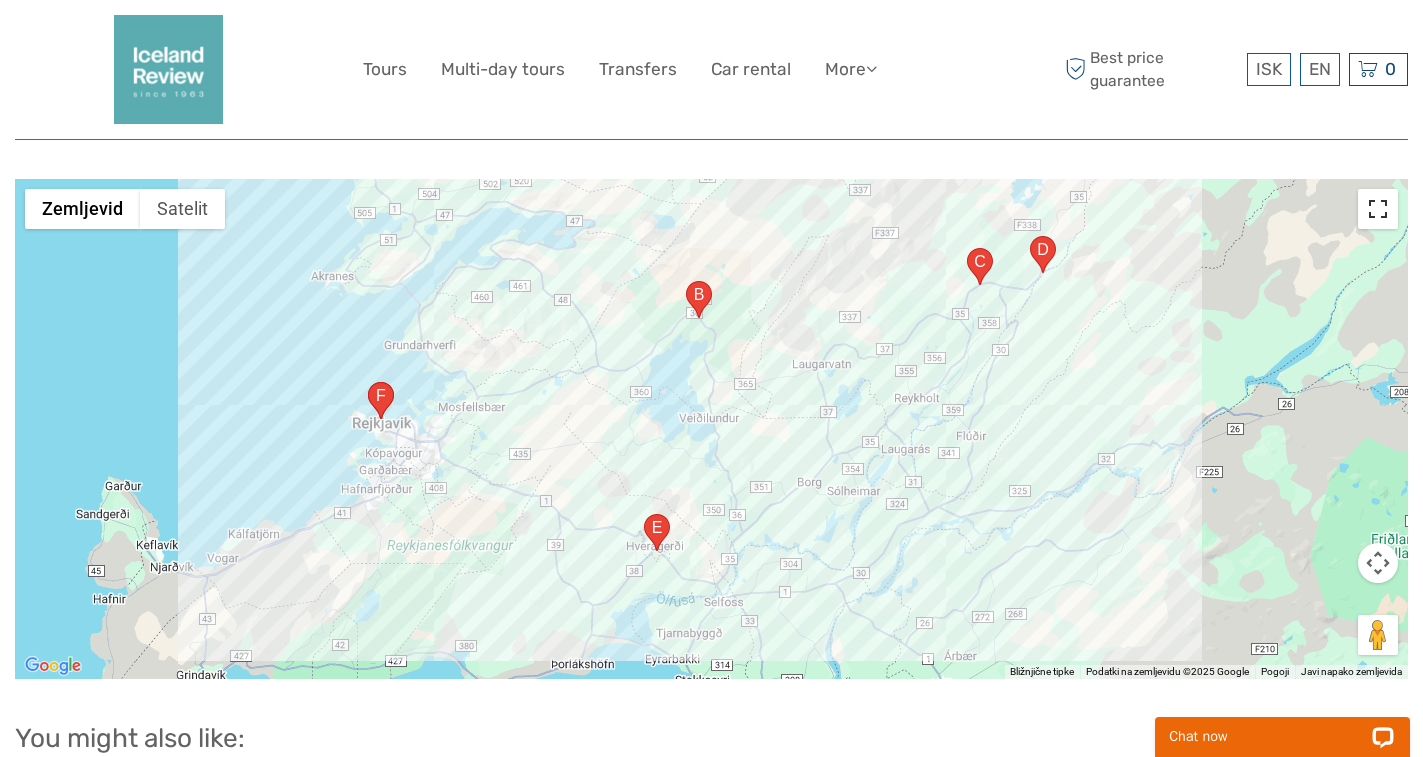 click at bounding box center (1378, 209) 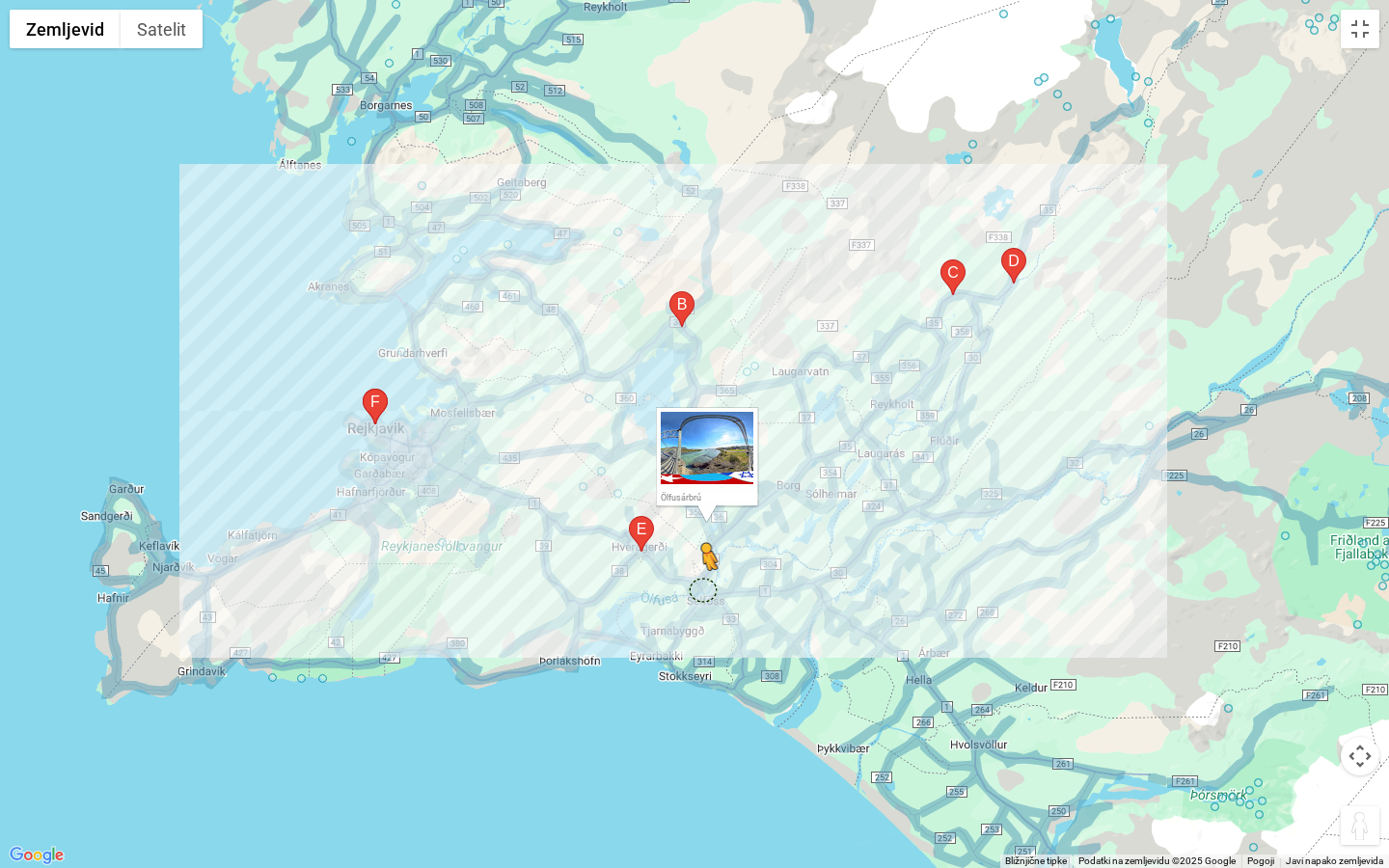 drag, startPoint x: 1371, startPoint y: 828, endPoint x: 704, endPoint y: 589, distance: 708.527 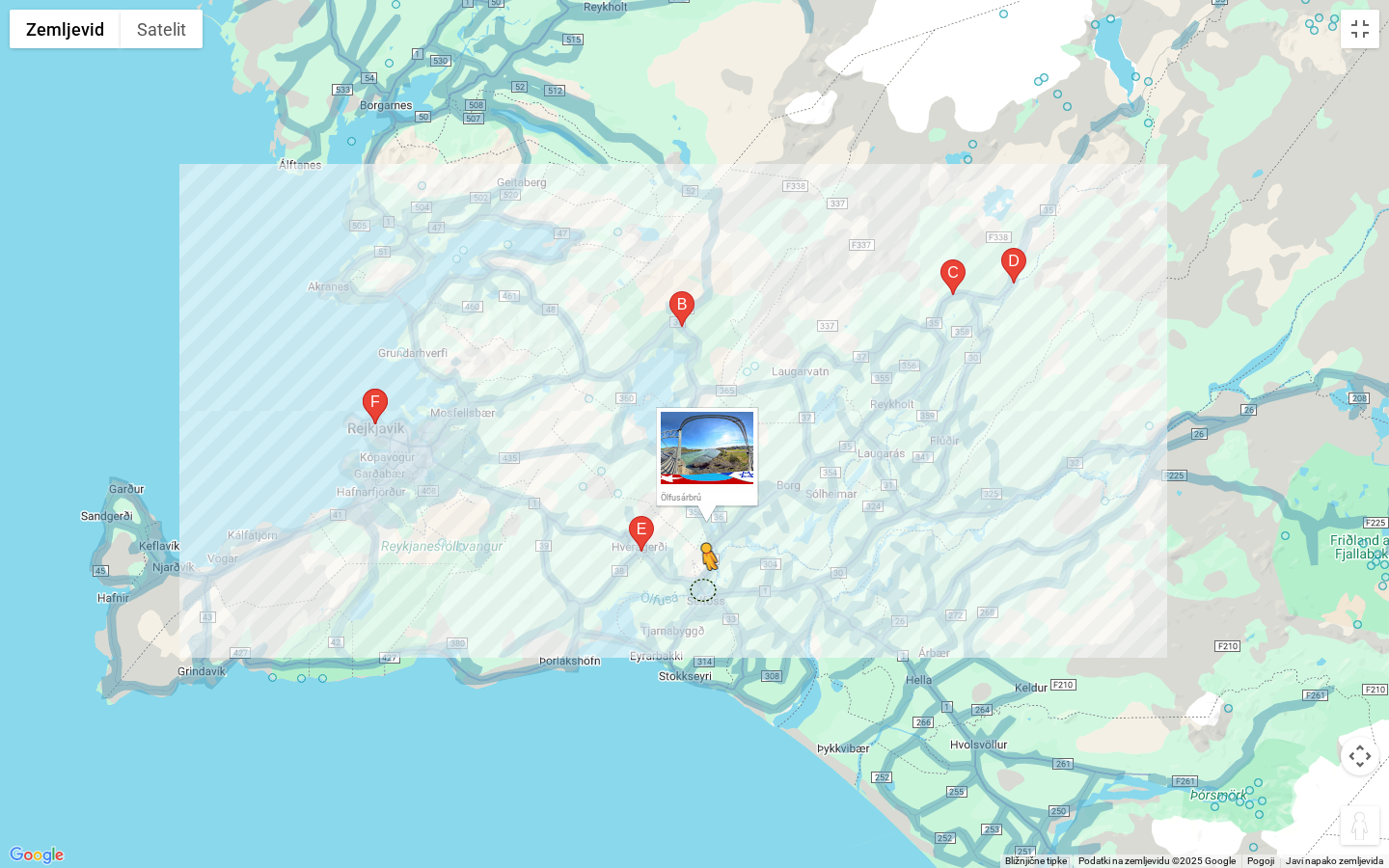 click on "Če želite aktivirati vlečenje s tipkovnico, pritisnite Alt + Enter. Ko ste v stanju vlečenja s tipkovnico, lahko označevalnik premikate s puščičnimi tipkami. Če želite končati vlečenje, pritisnite tipko Enter. Če želite preklicati, pritisnite tipko Esc. Ölfusárbrú Zemljevid Relief Satelit Oznake Bližnjične tipke Podatki zemljevida Podatki na zemljevidu ©2025 Google Podatki na zemljevidu ©2025 Google 10 km  Kliknite za preklop med metričnimi in imperialnimi enotami Pogoji Javi napako zemljevida" at bounding box center (694, 434) 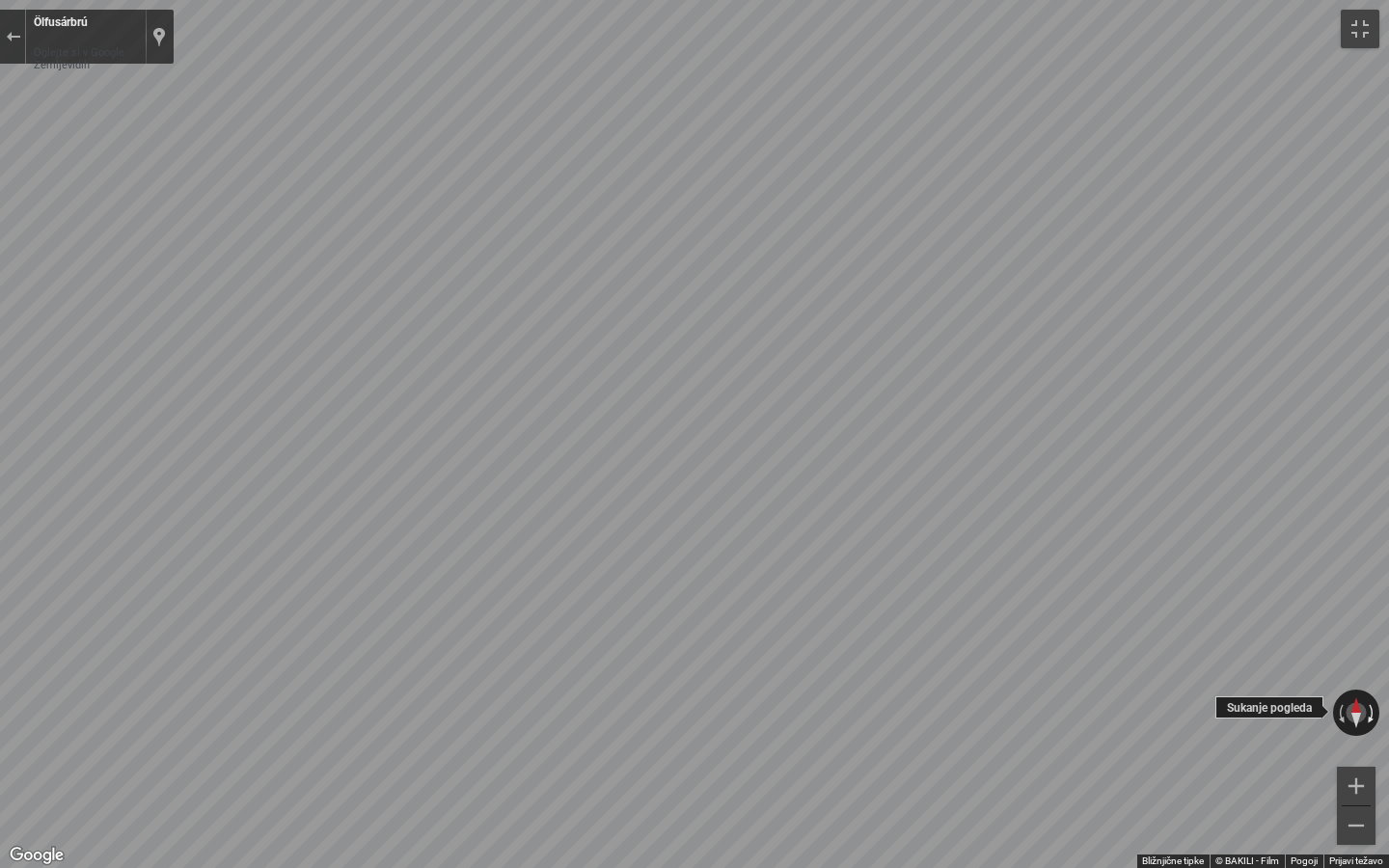 click at bounding box center [1373, 713] 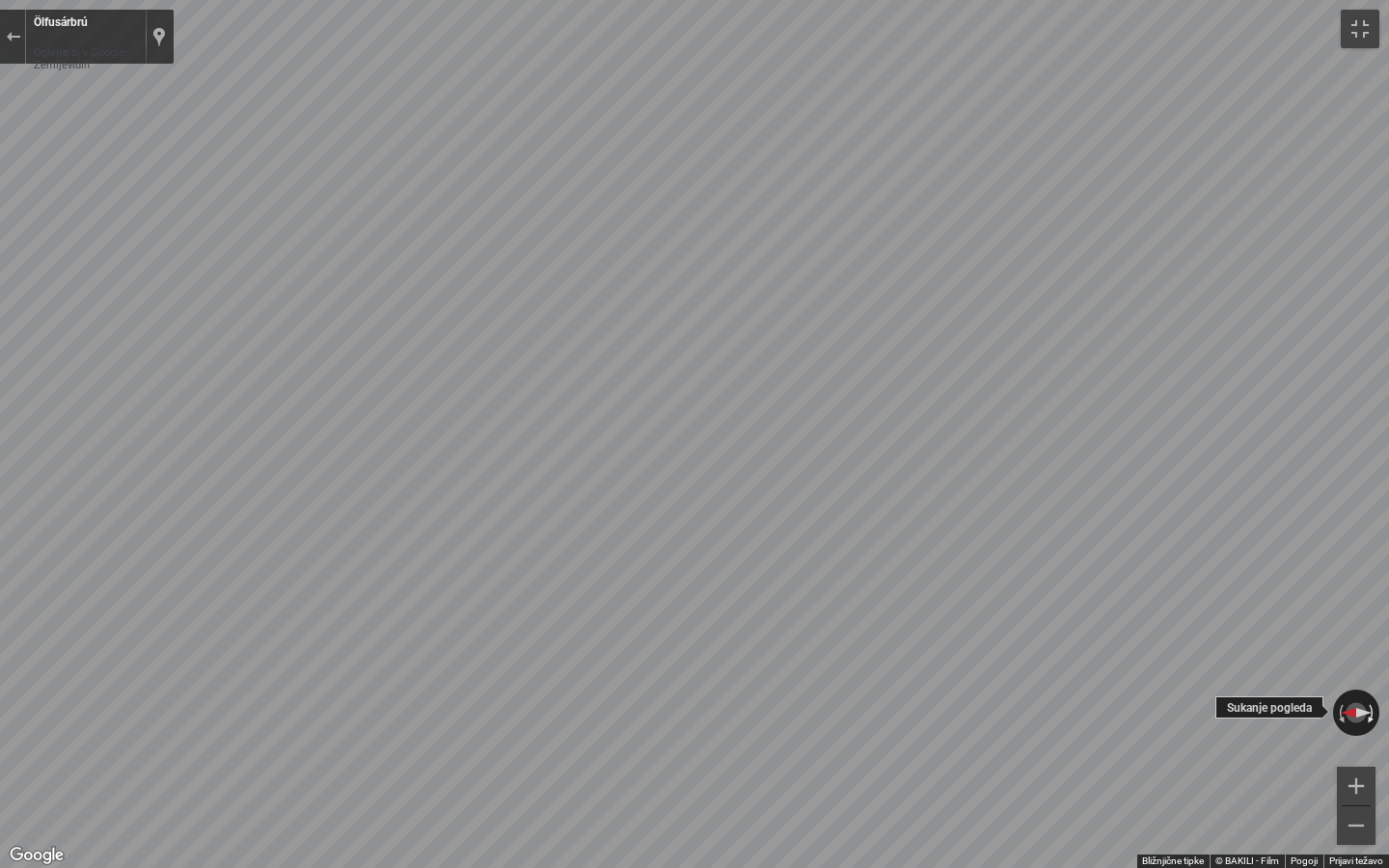 click at bounding box center (1373, 713) 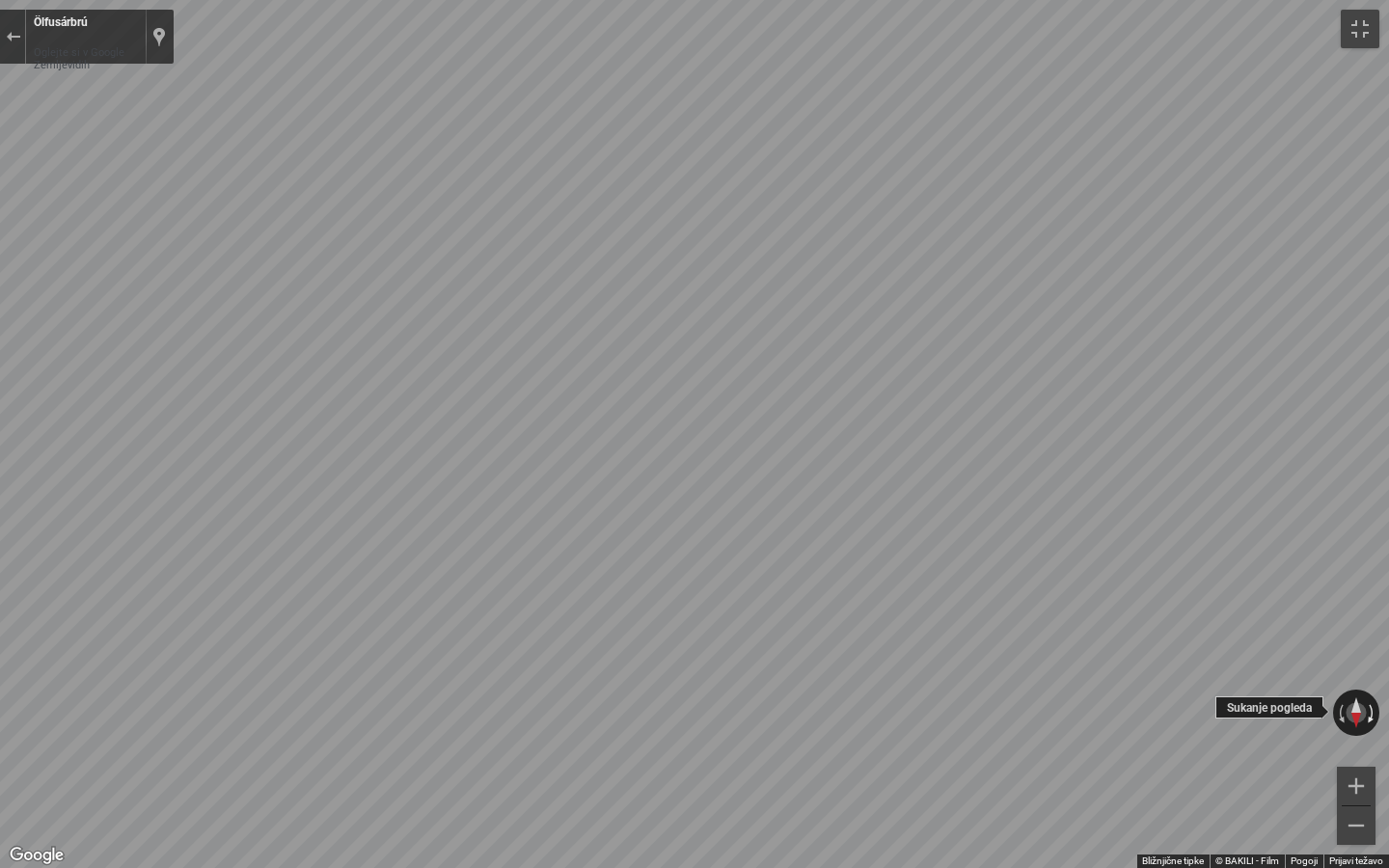 click at bounding box center [1373, 713] 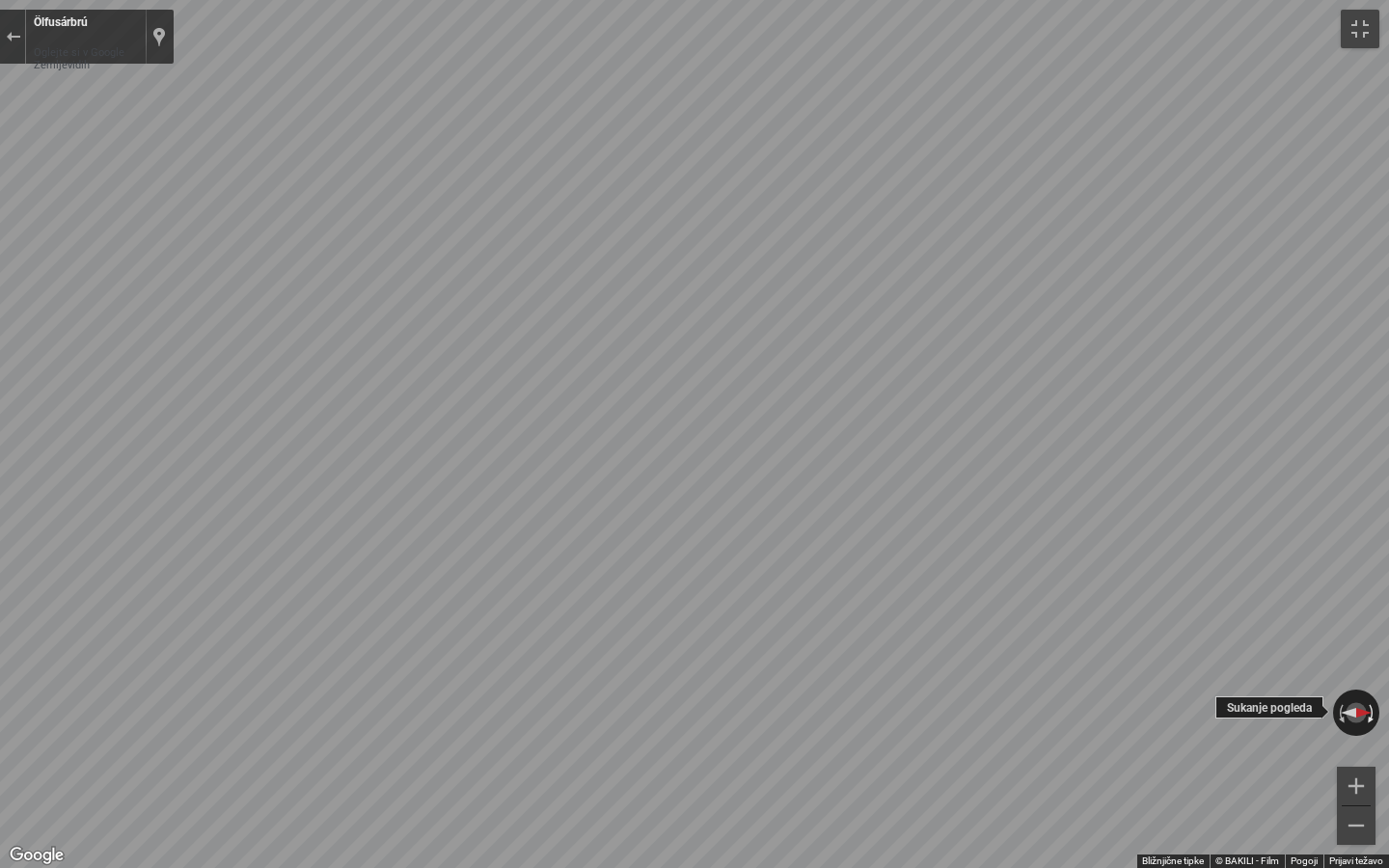click at bounding box center (1373, 713) 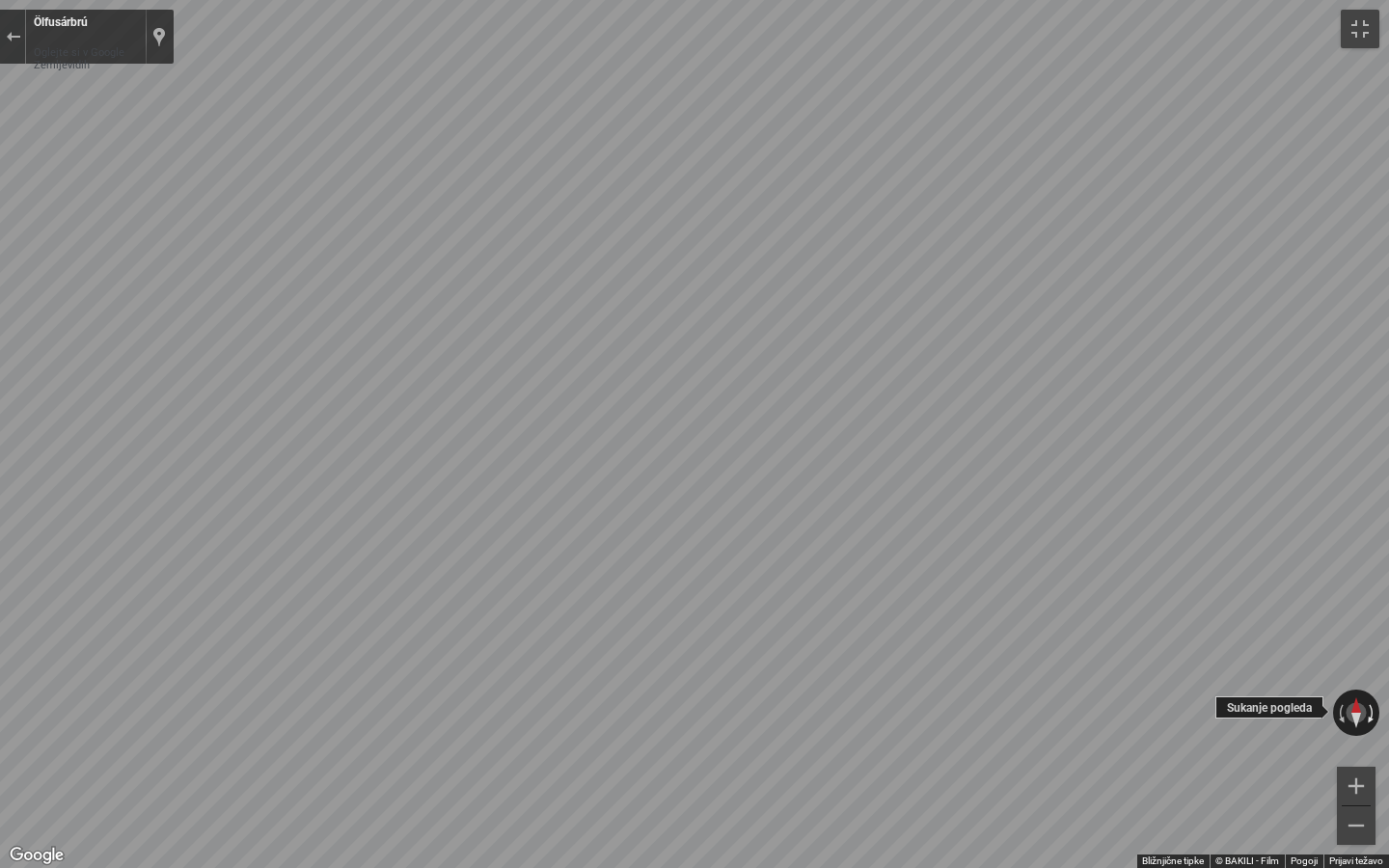 click at bounding box center (1373, 713) 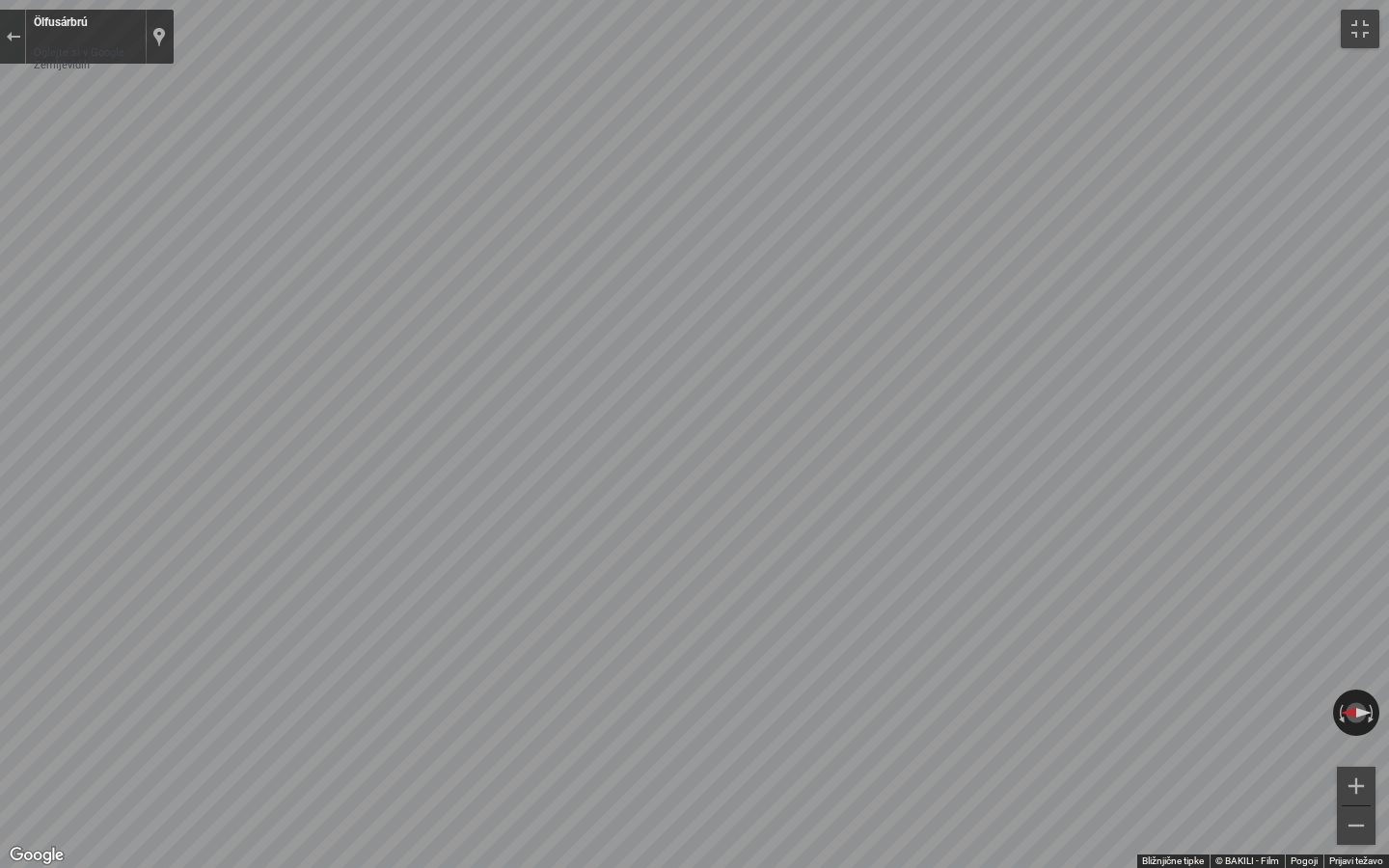click on "Ölfusárbrú" at bounding box center [85, 22] 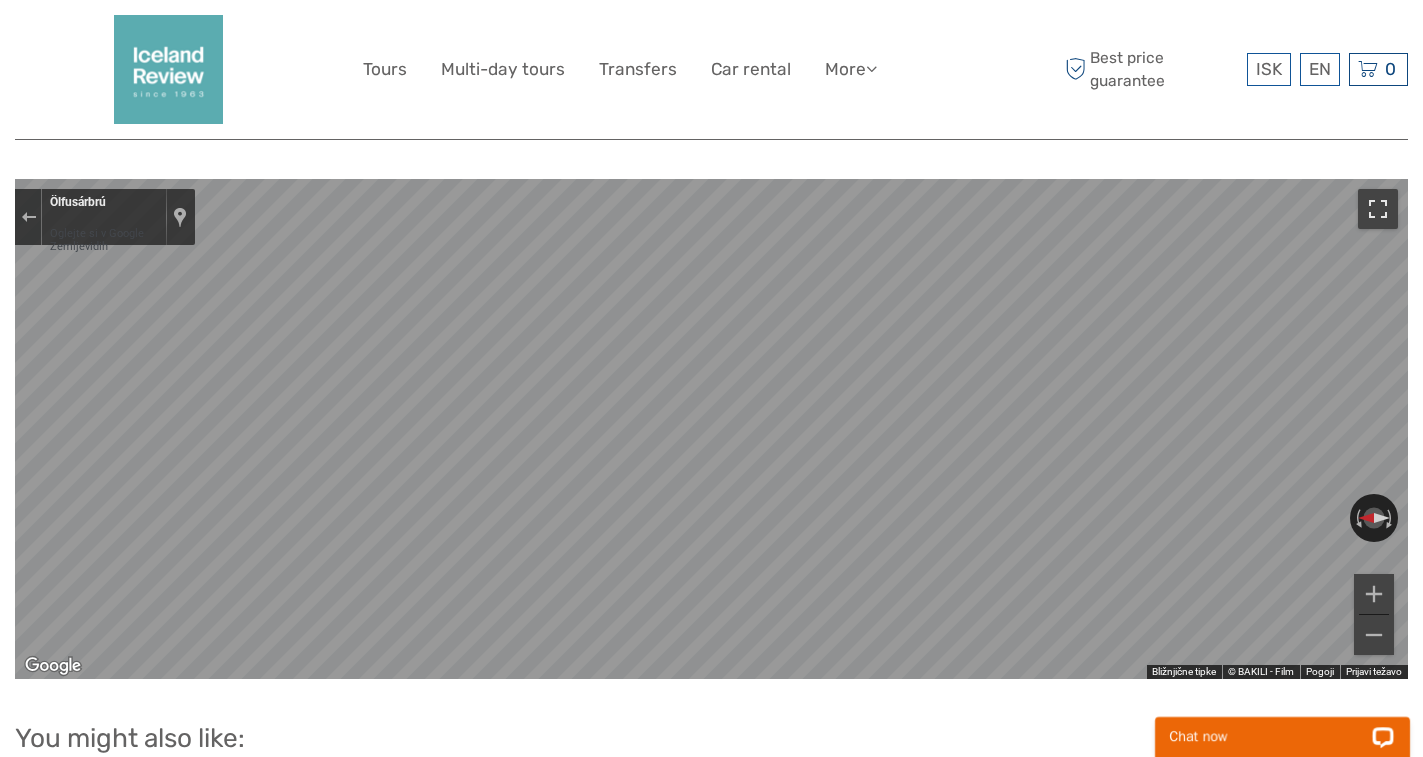 click at bounding box center [1378, 209] 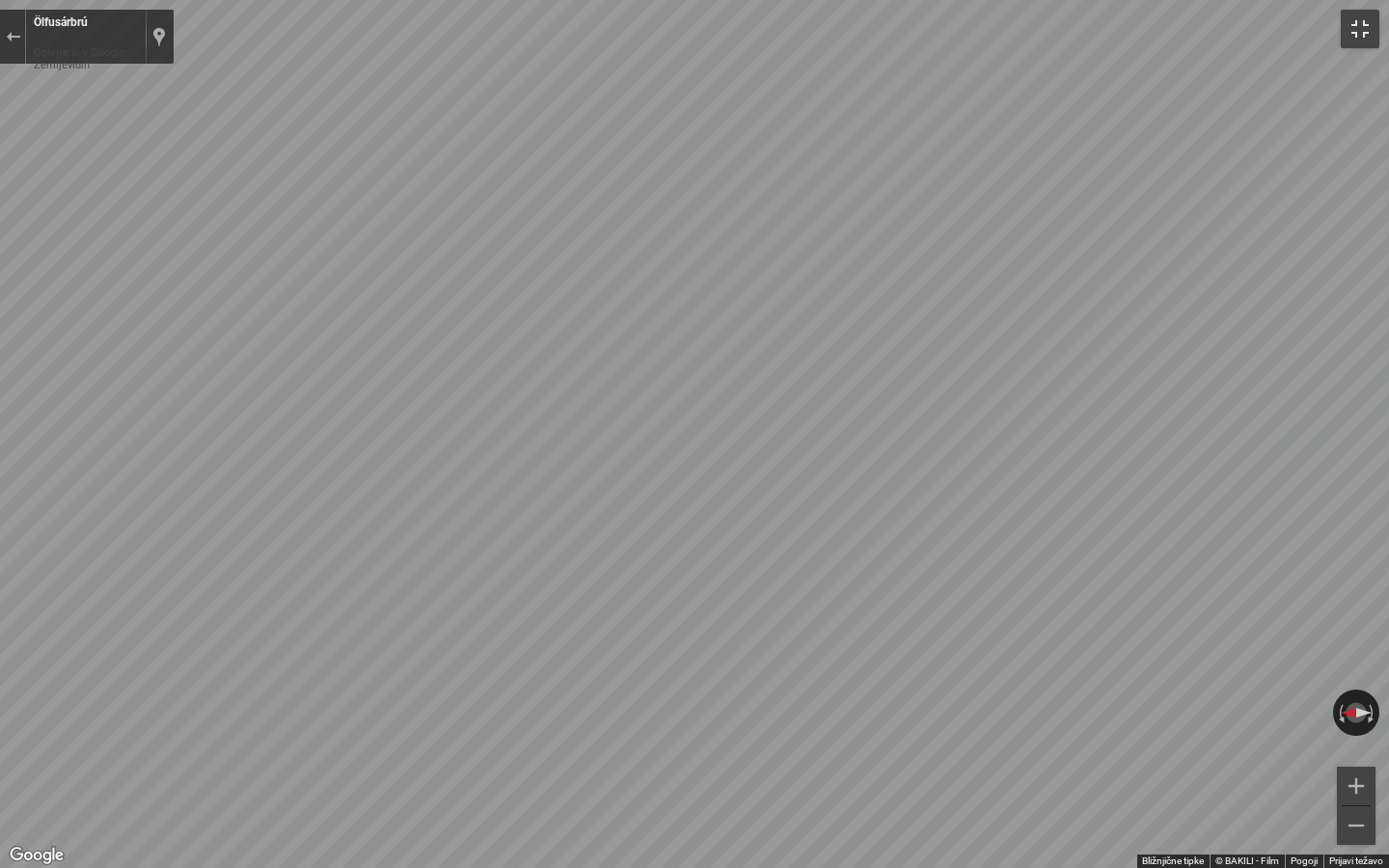 click at bounding box center [1360, 29] 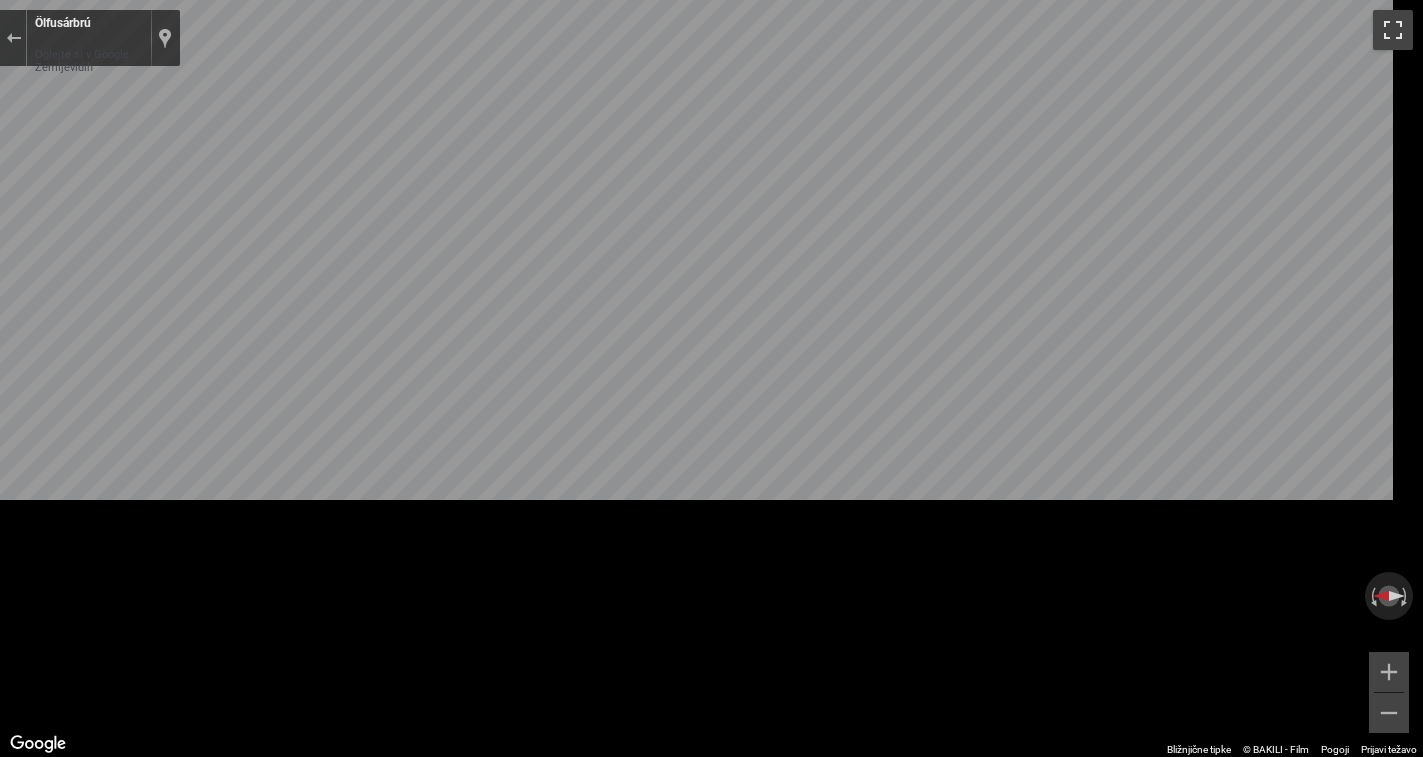 scroll, scrollTop: 1763, scrollLeft: 0, axis: vertical 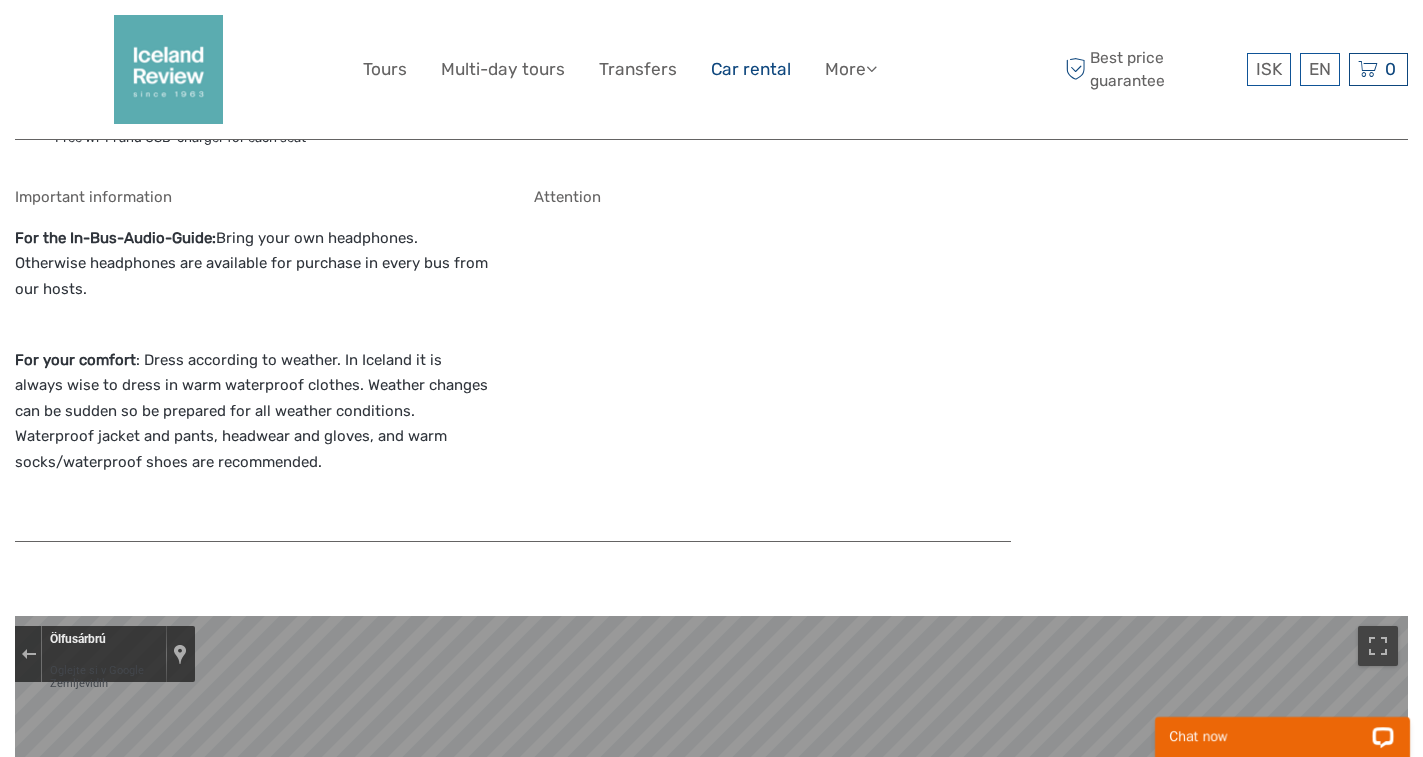click on "Car rental" at bounding box center [751, 69] 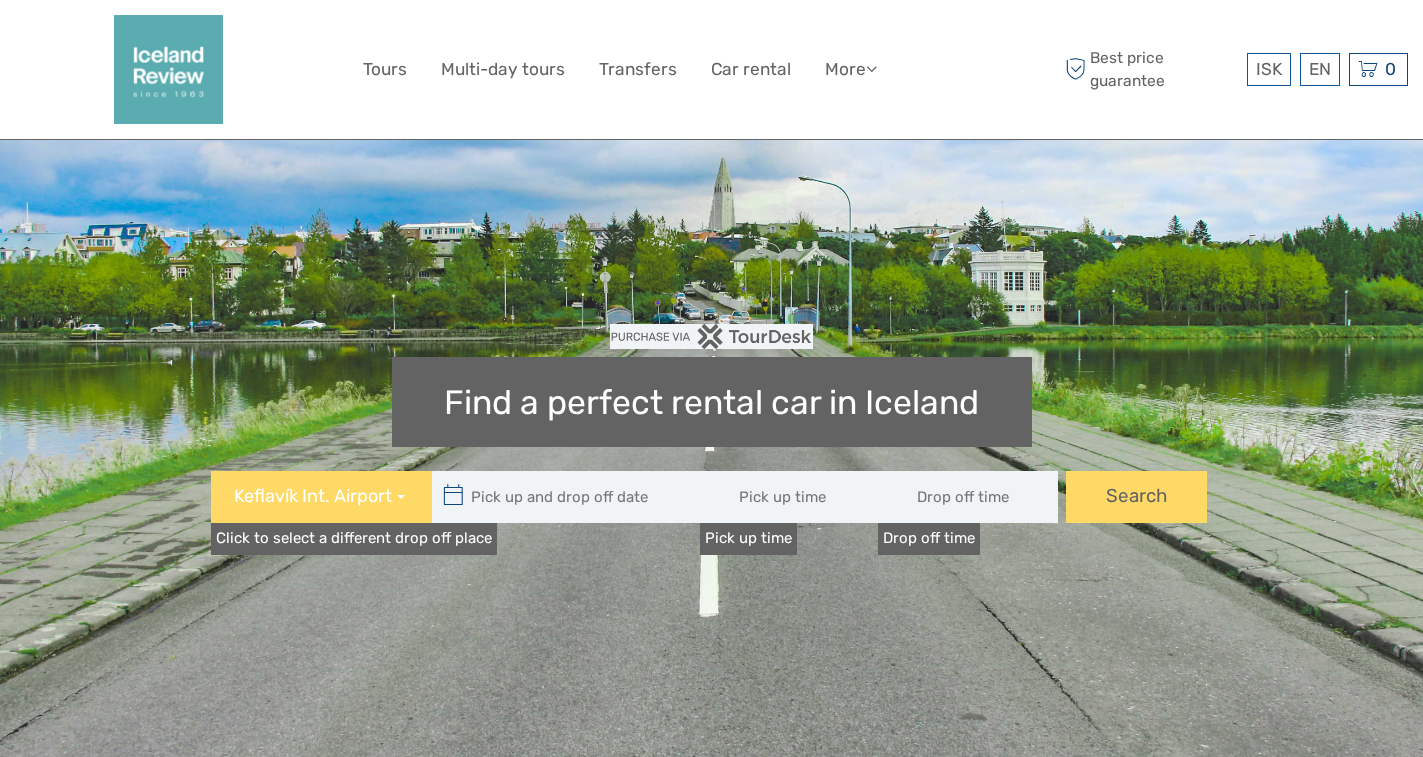 scroll, scrollTop: 0, scrollLeft: 0, axis: both 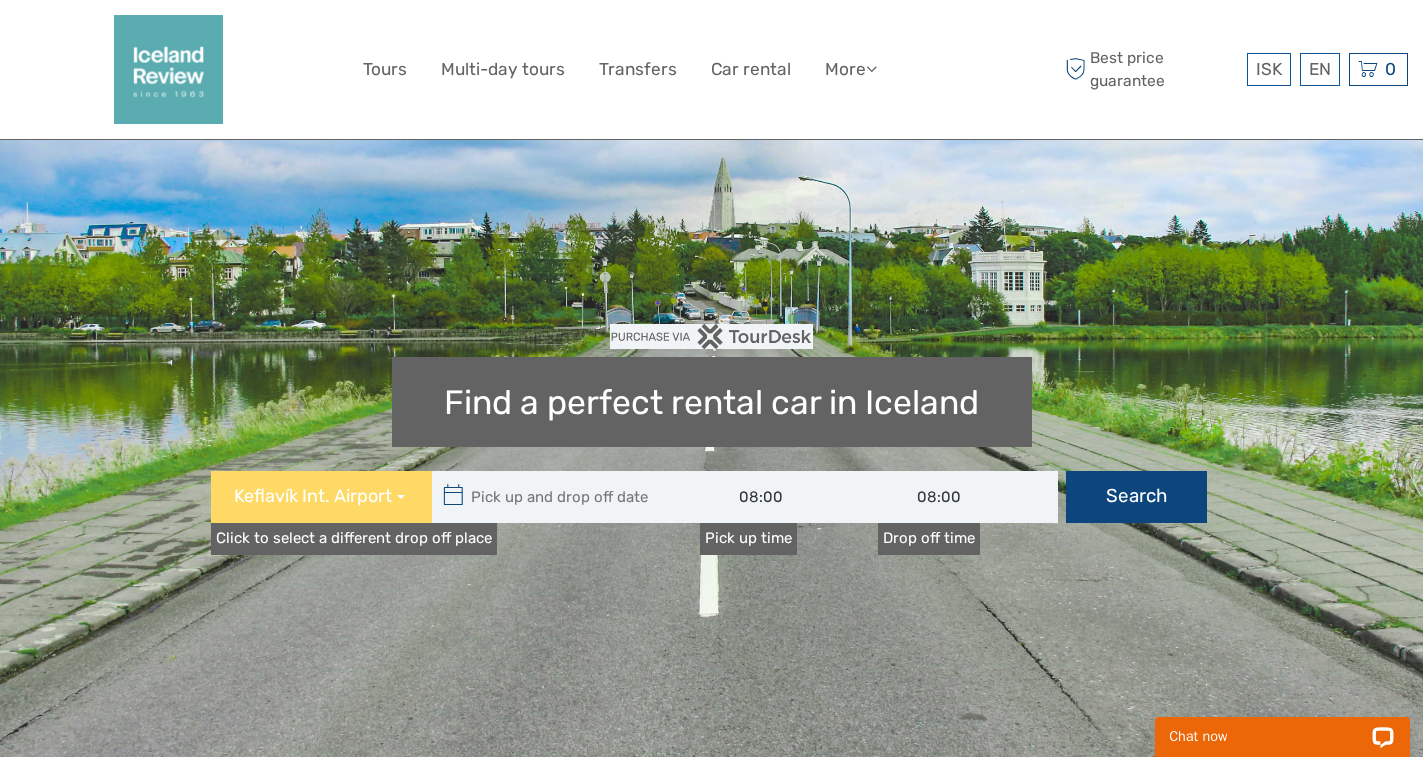 click on "Search" at bounding box center (1136, 497) 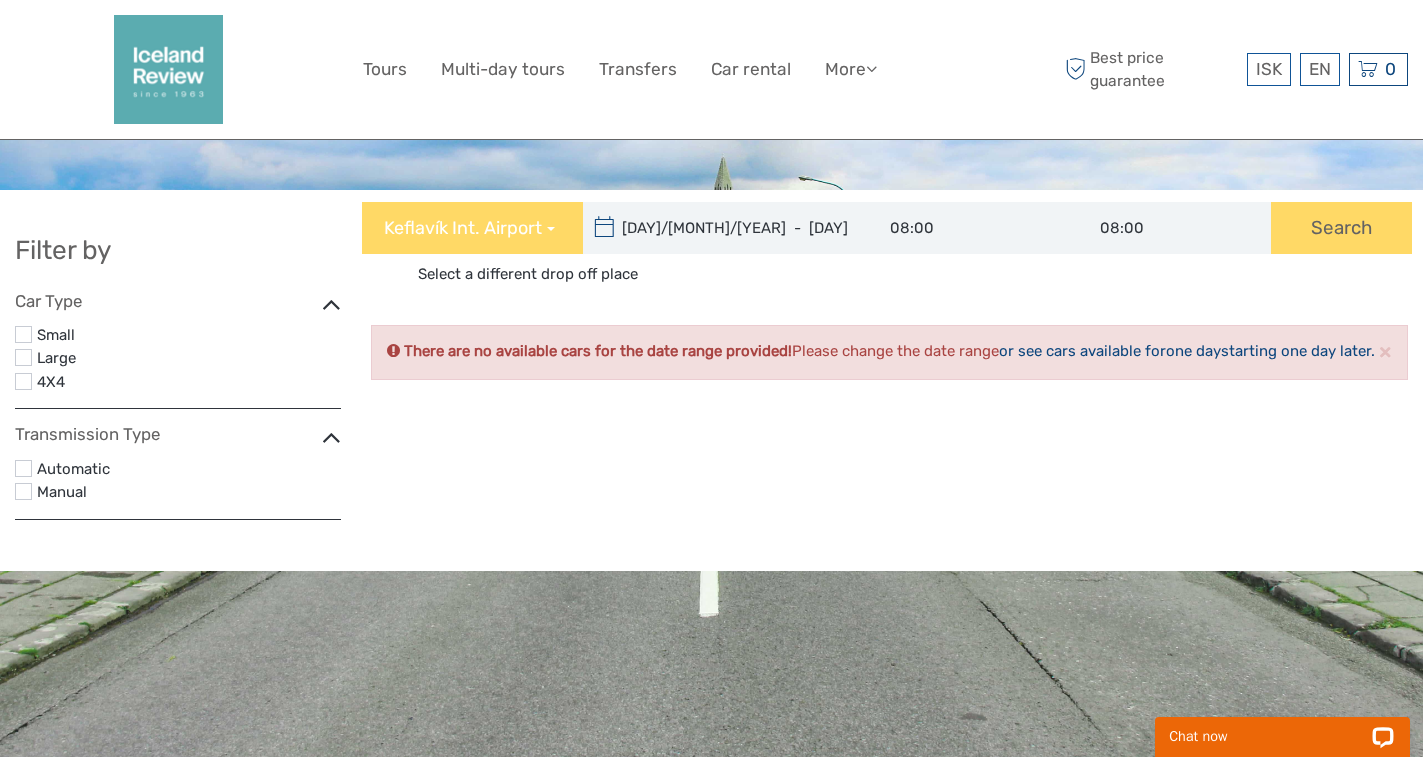 click at bounding box center (23, 334) 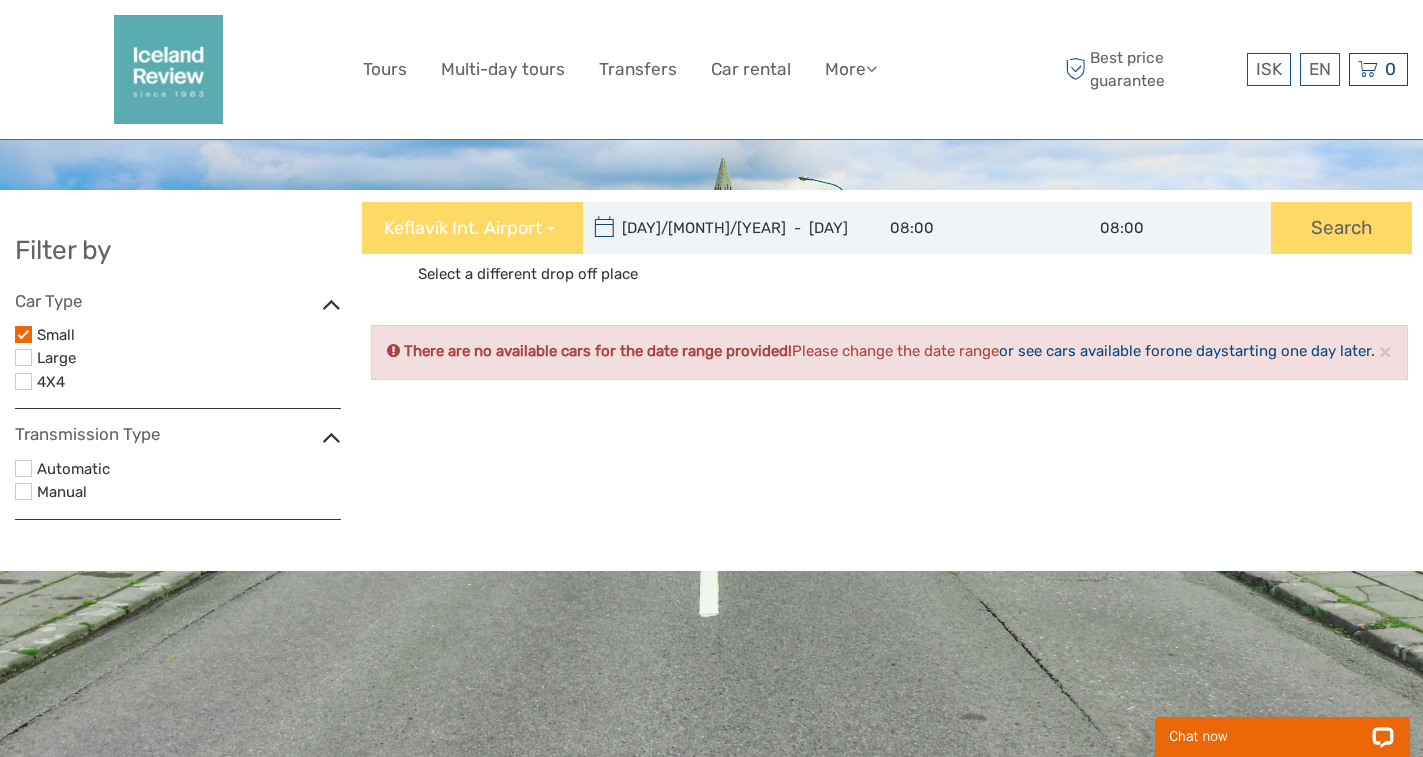click at bounding box center (23, 491) 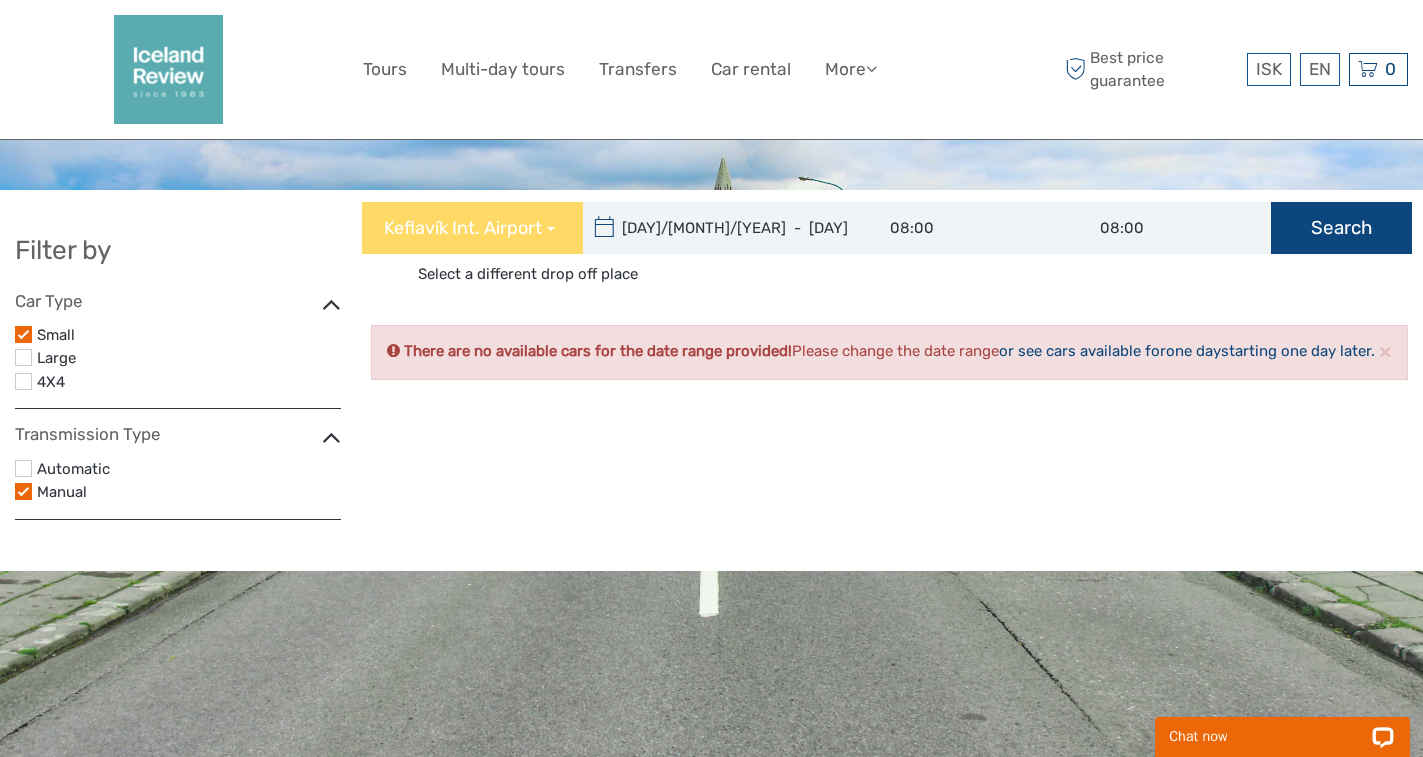 click on "Search" at bounding box center [1341, 228] 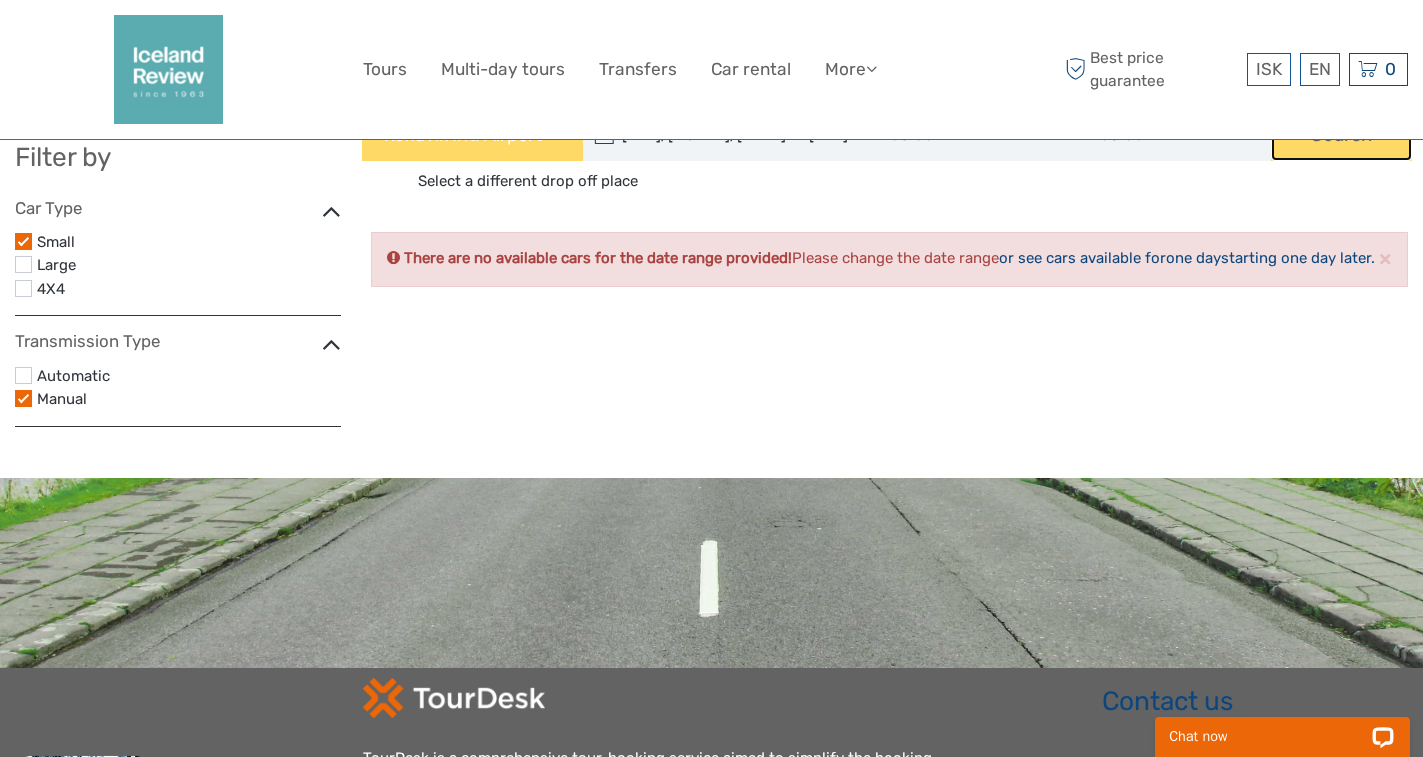 scroll, scrollTop: 0, scrollLeft: 0, axis: both 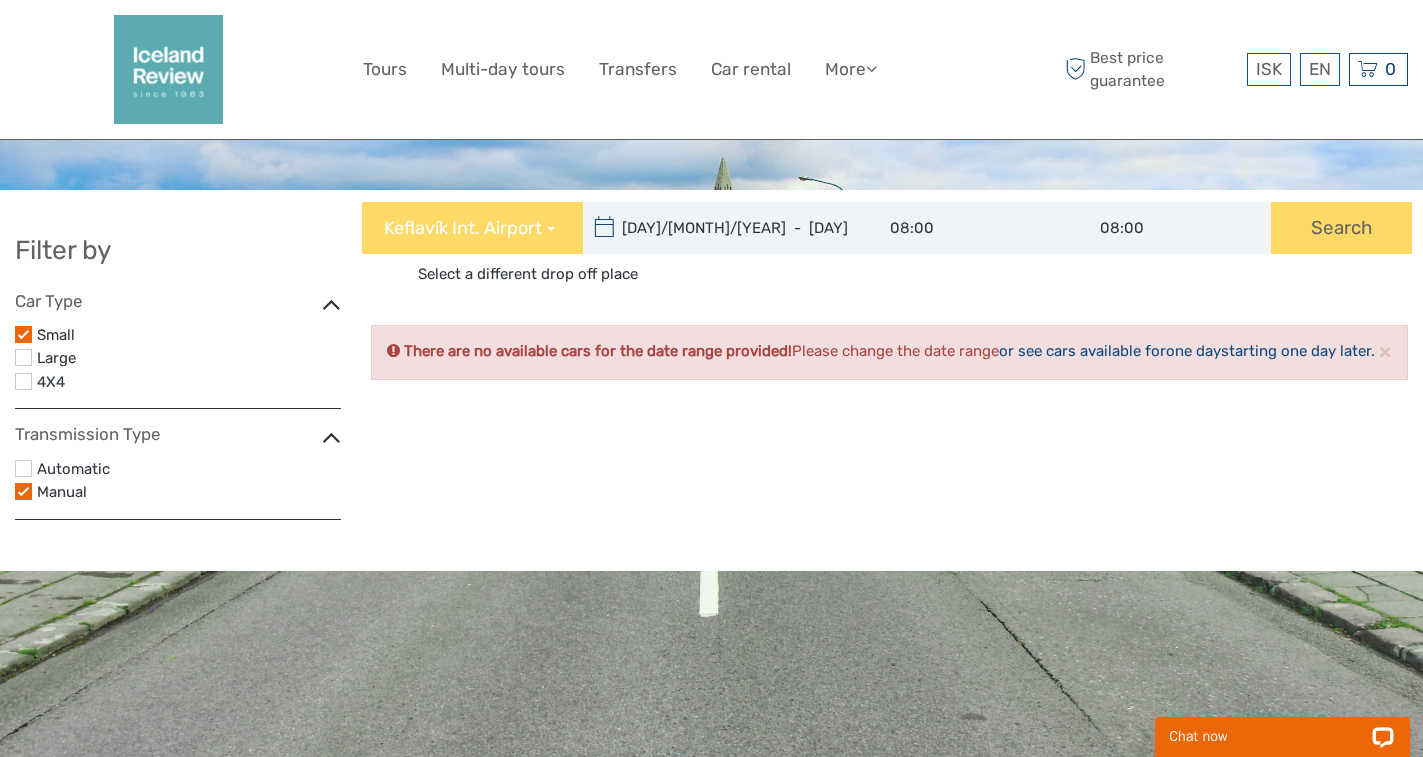 click at bounding box center (604, 228) 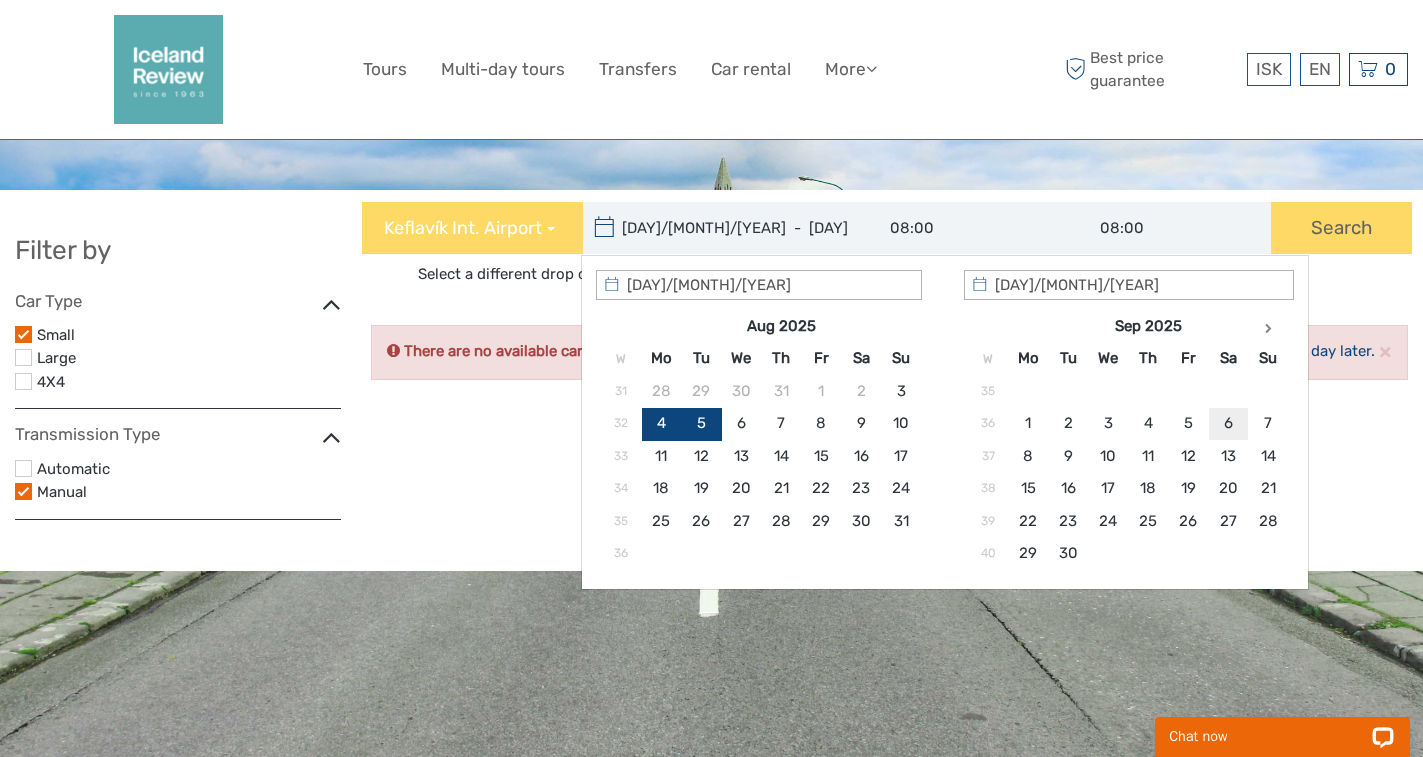 type on "06/09/2025" 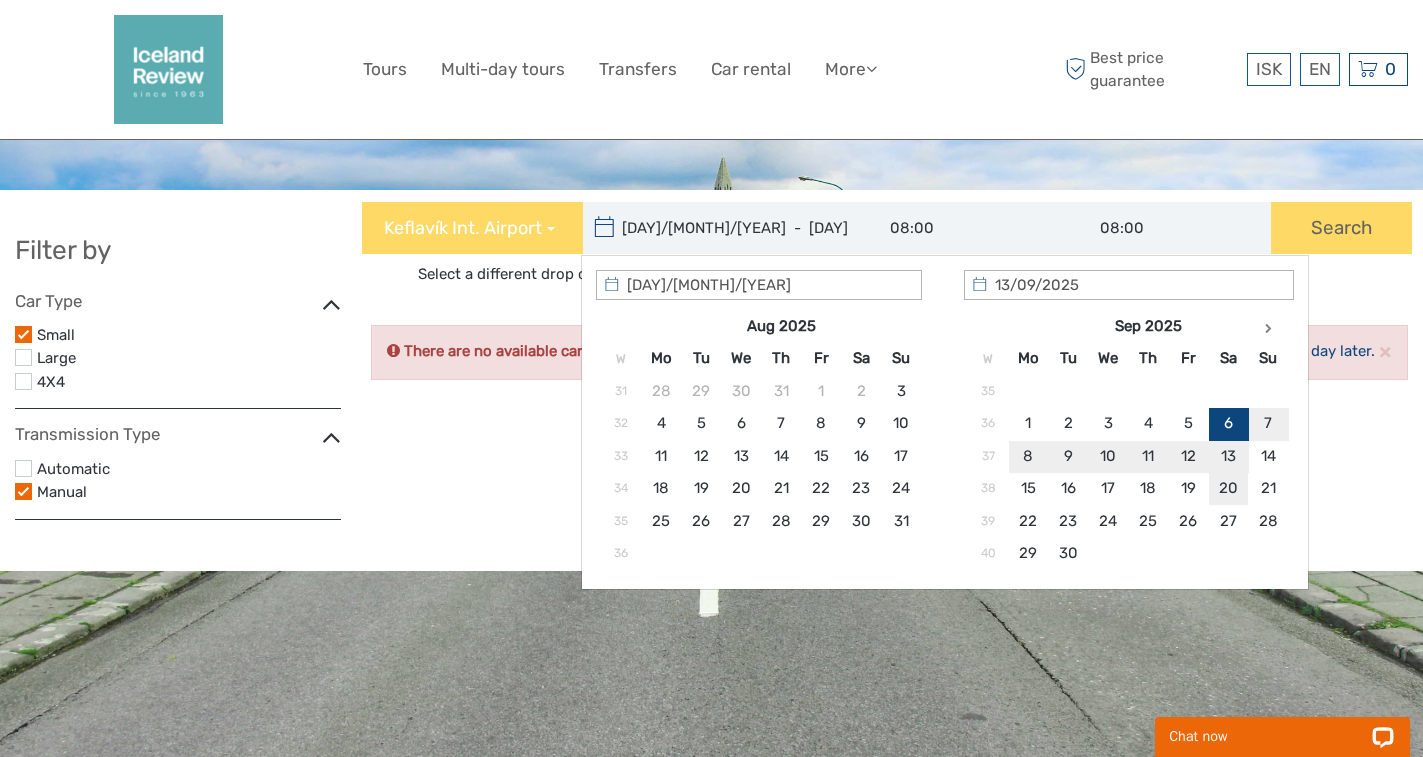 type on "20/09/2025" 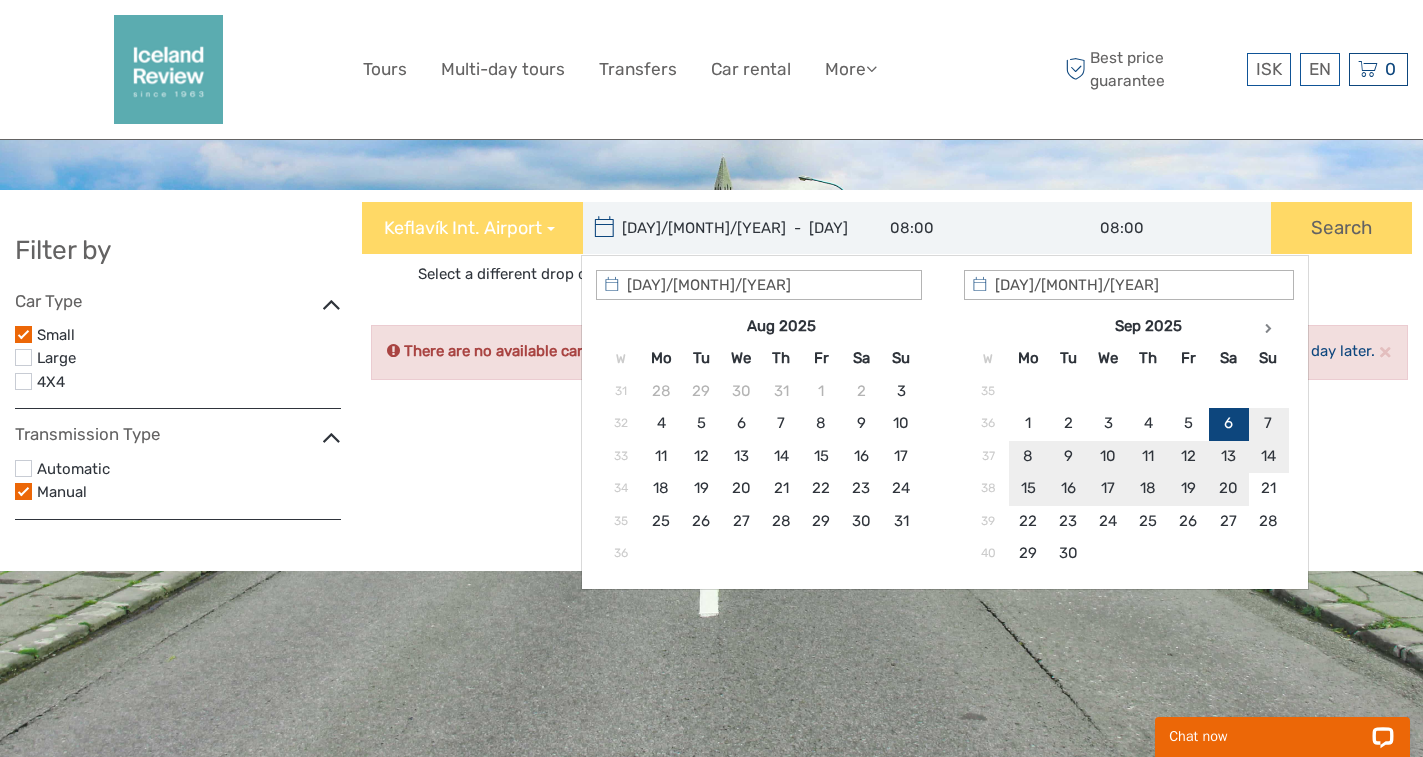 type on "06/09/2025  -  20/09/2025" 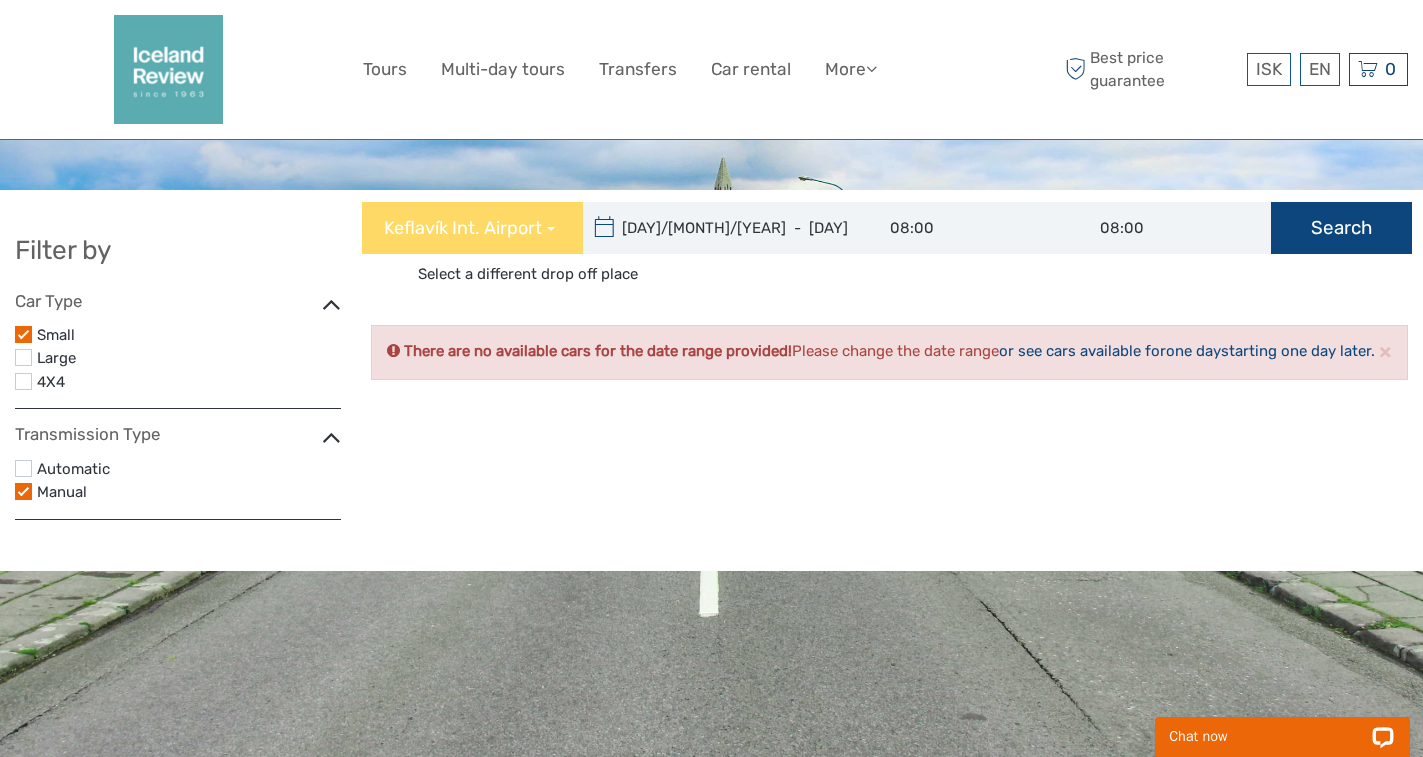 click on "Search" at bounding box center [1341, 228] 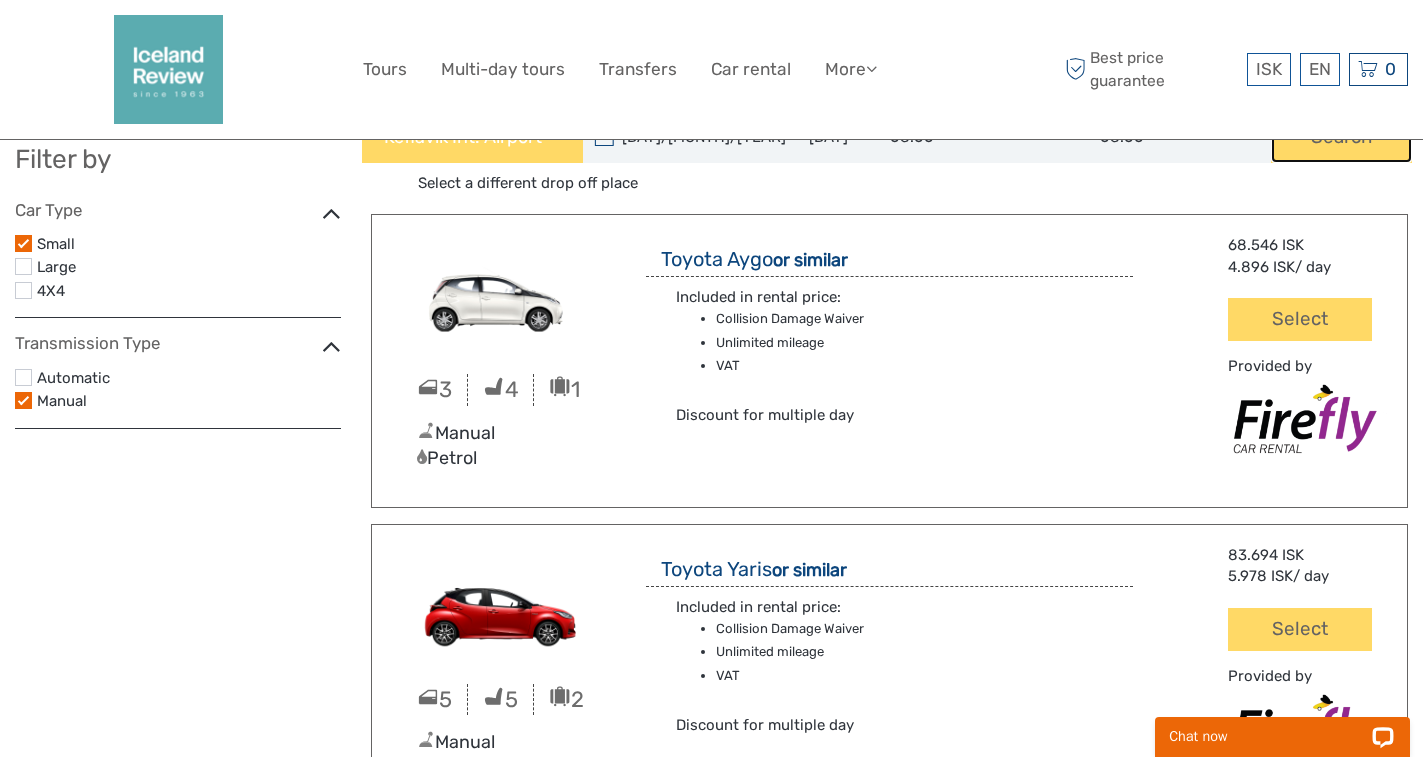 scroll, scrollTop: 0, scrollLeft: 0, axis: both 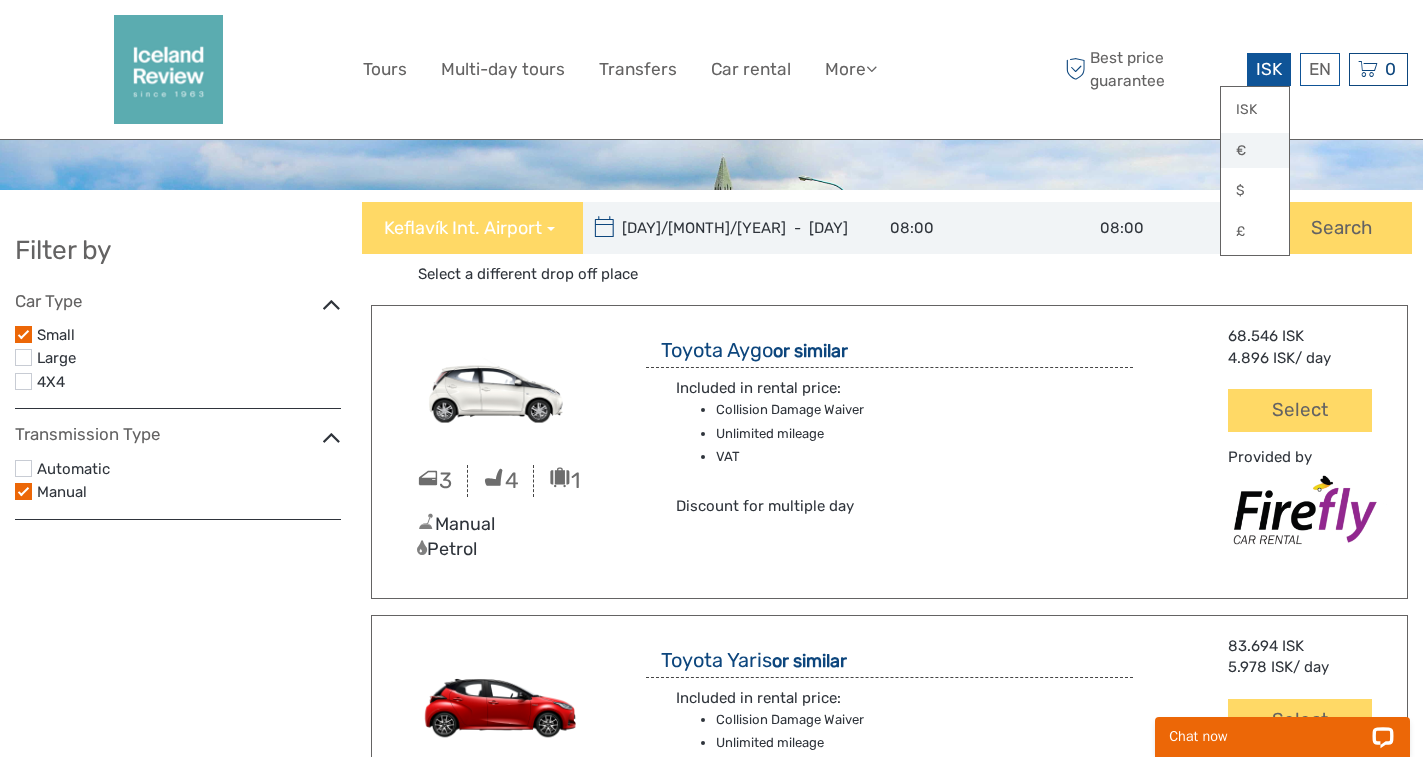 click on "€" at bounding box center [1255, 151] 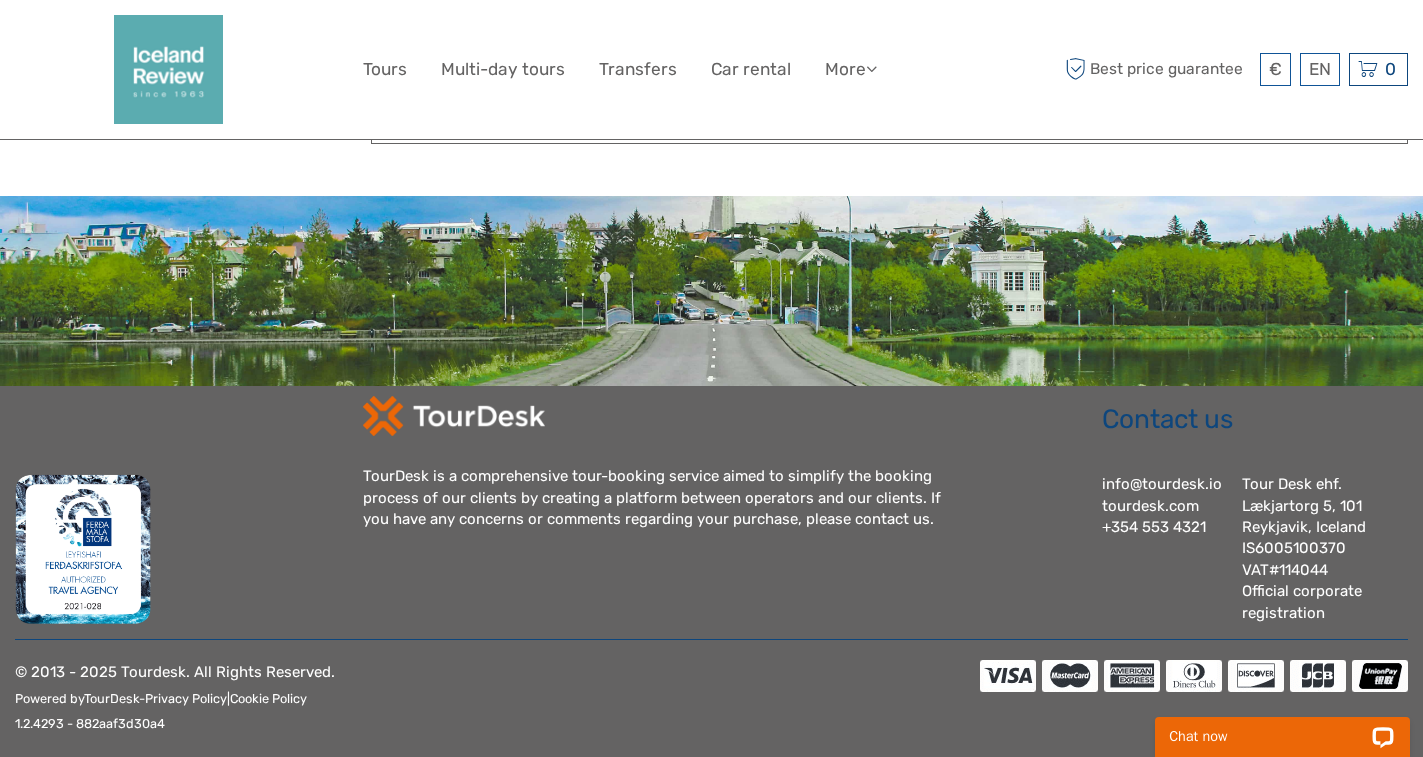 scroll, scrollTop: 11219, scrollLeft: 0, axis: vertical 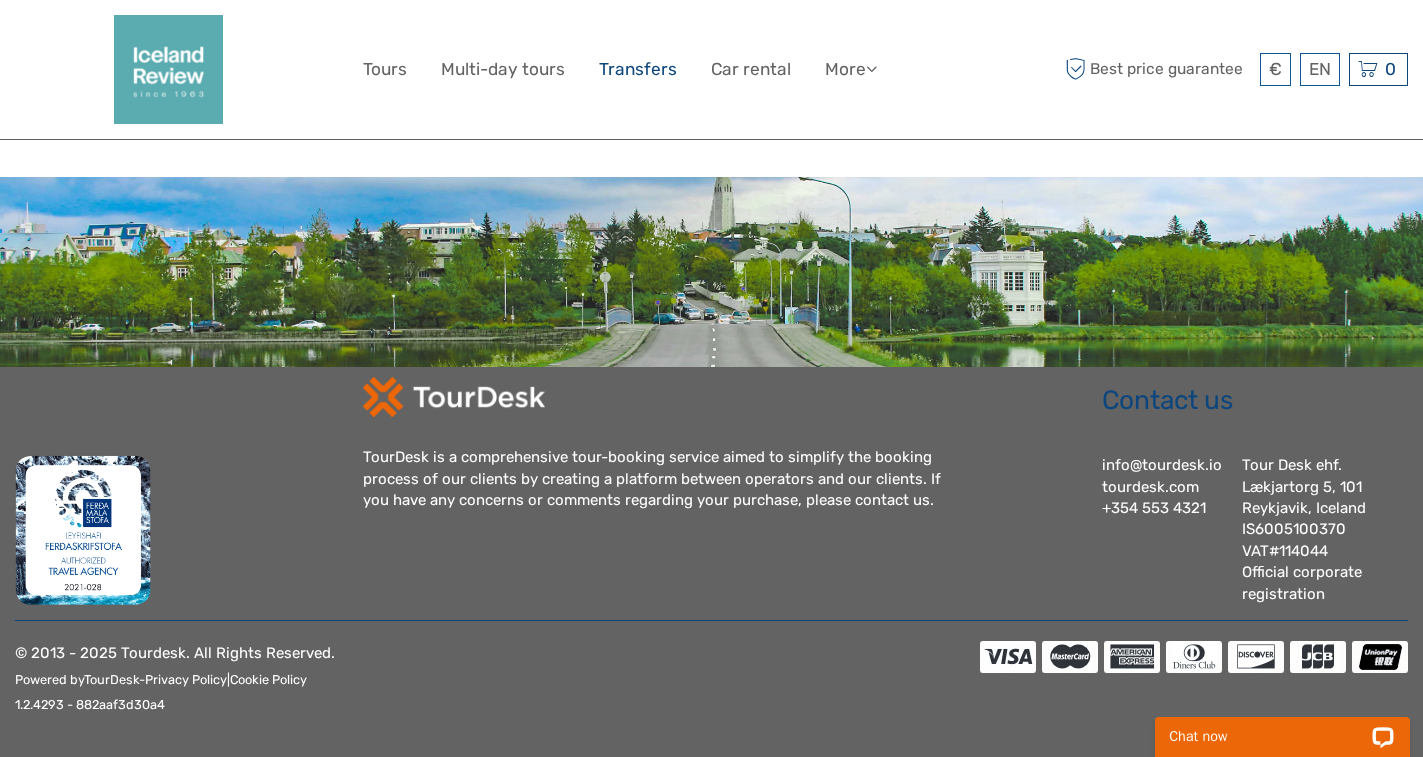 click on "Transfers" at bounding box center [638, 69] 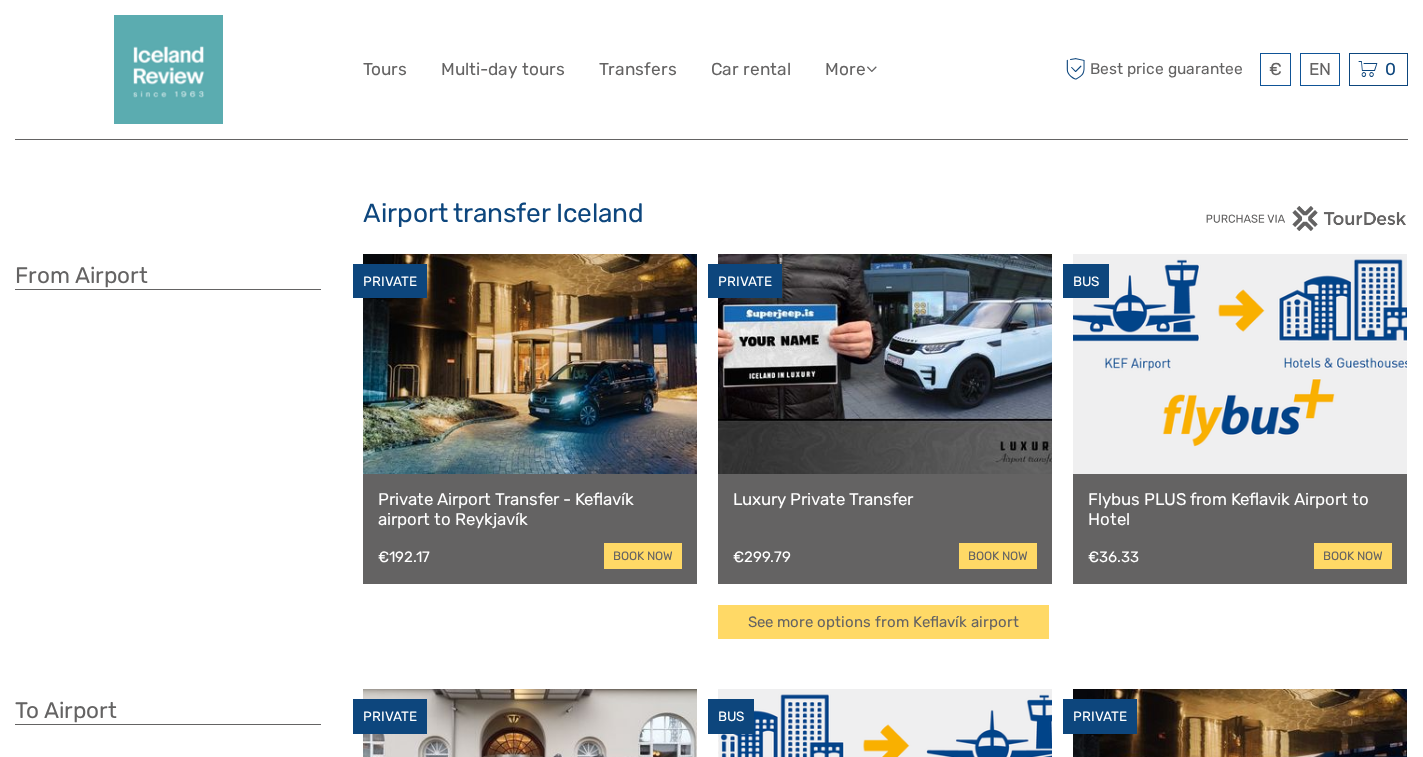 scroll, scrollTop: 0, scrollLeft: 0, axis: both 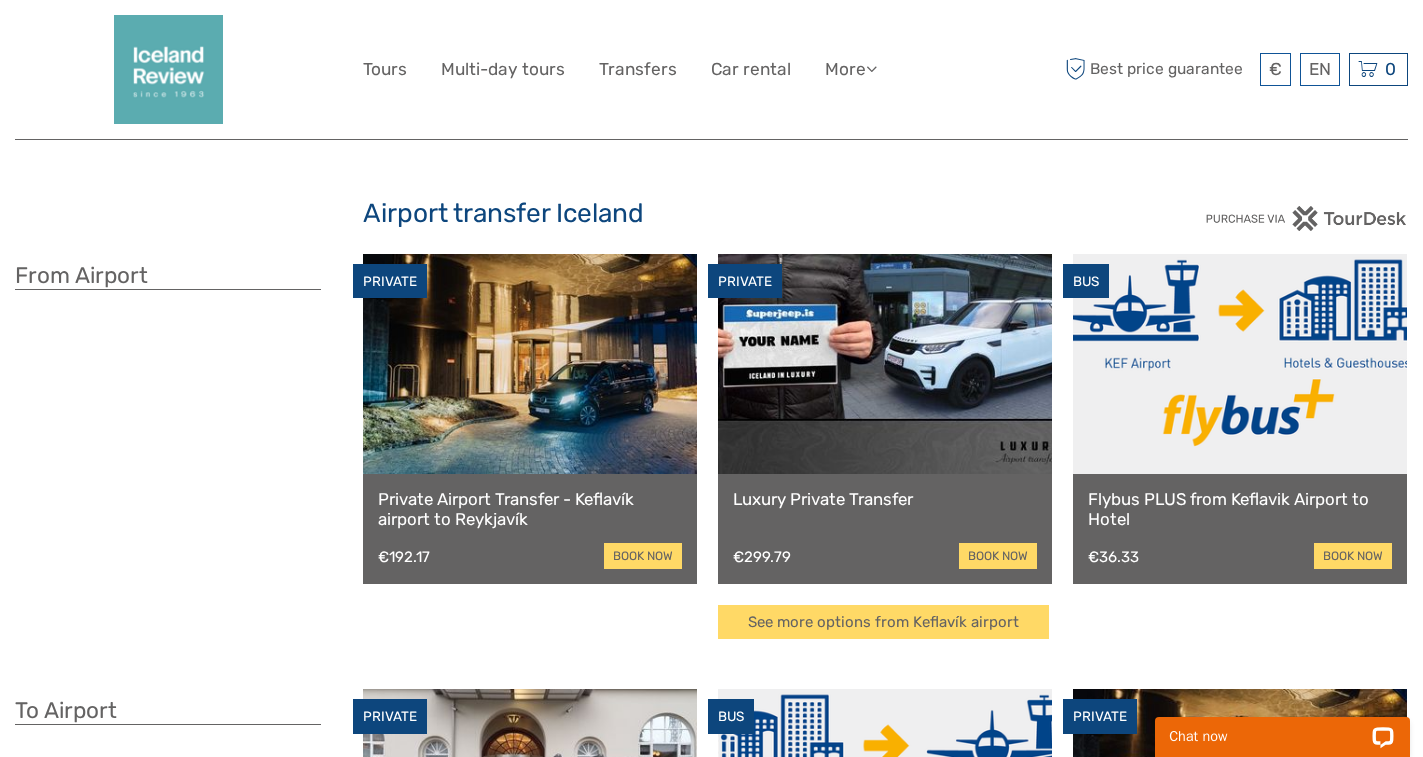 click at bounding box center (1240, 364) 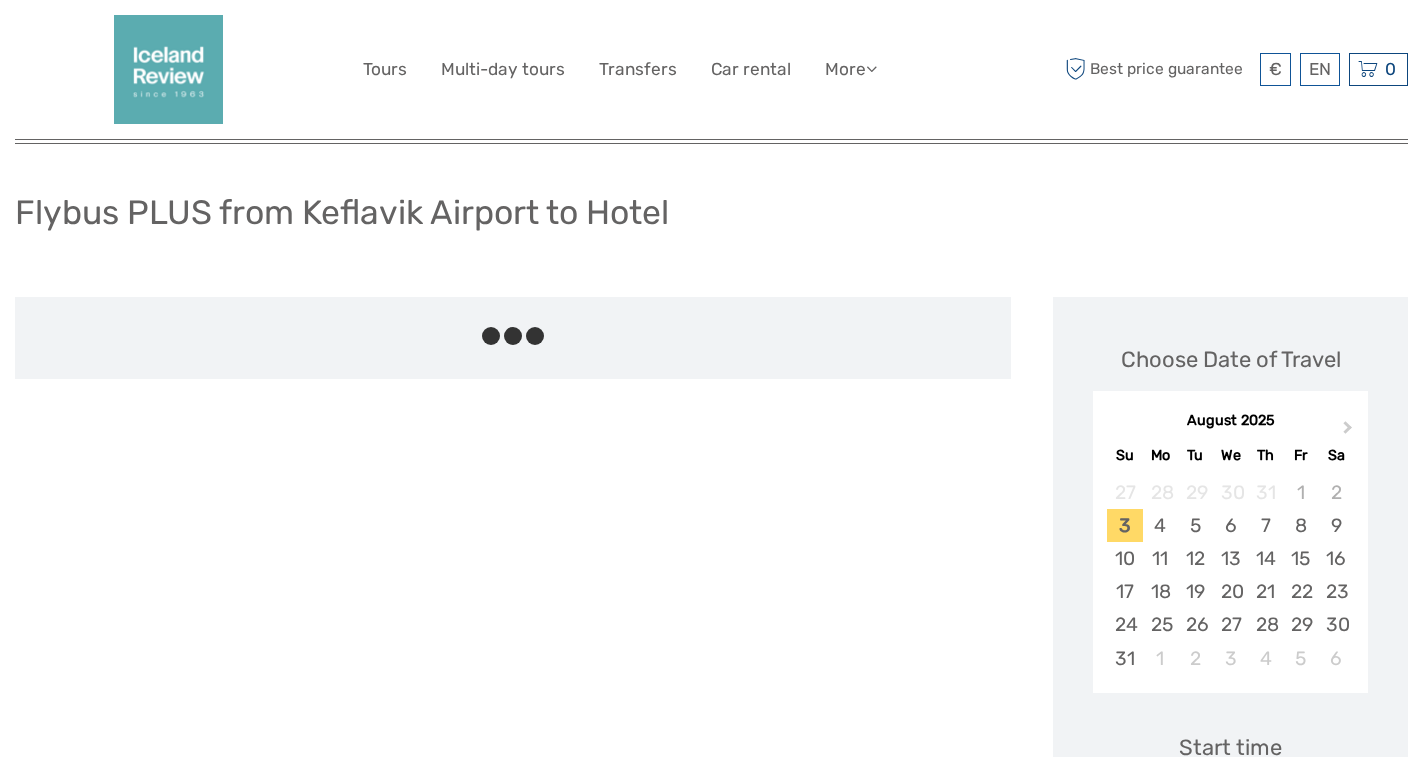 scroll, scrollTop: 241, scrollLeft: 0, axis: vertical 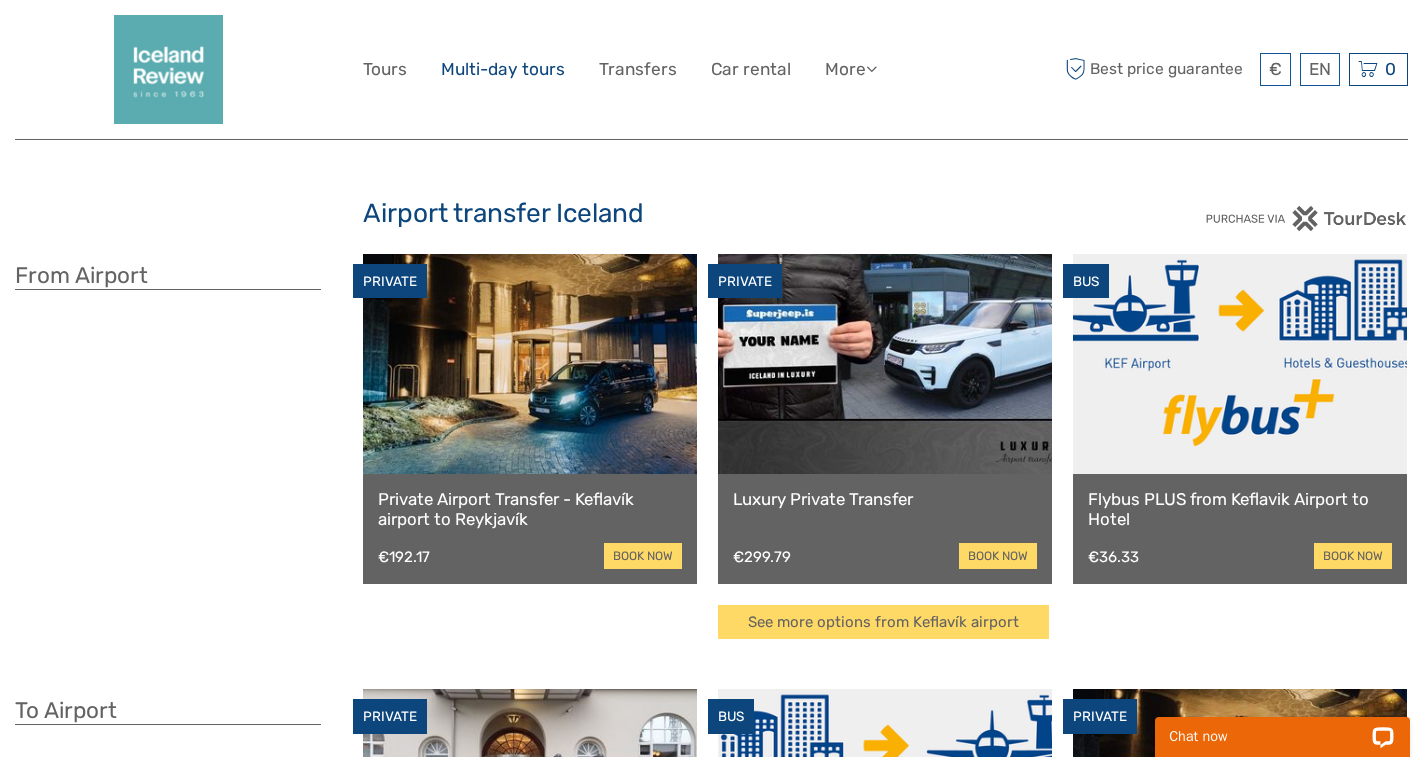 click on "Multi-day tours" at bounding box center (503, 69) 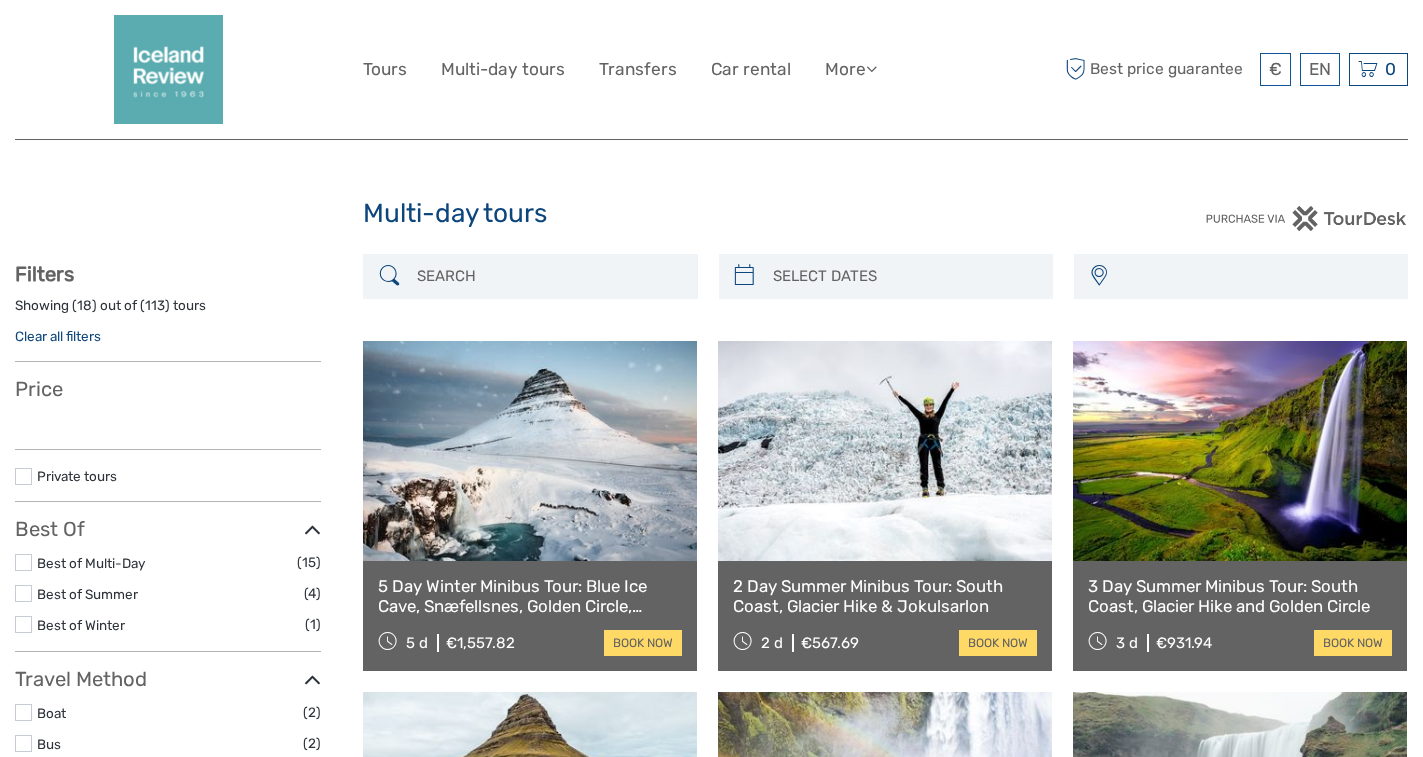 select 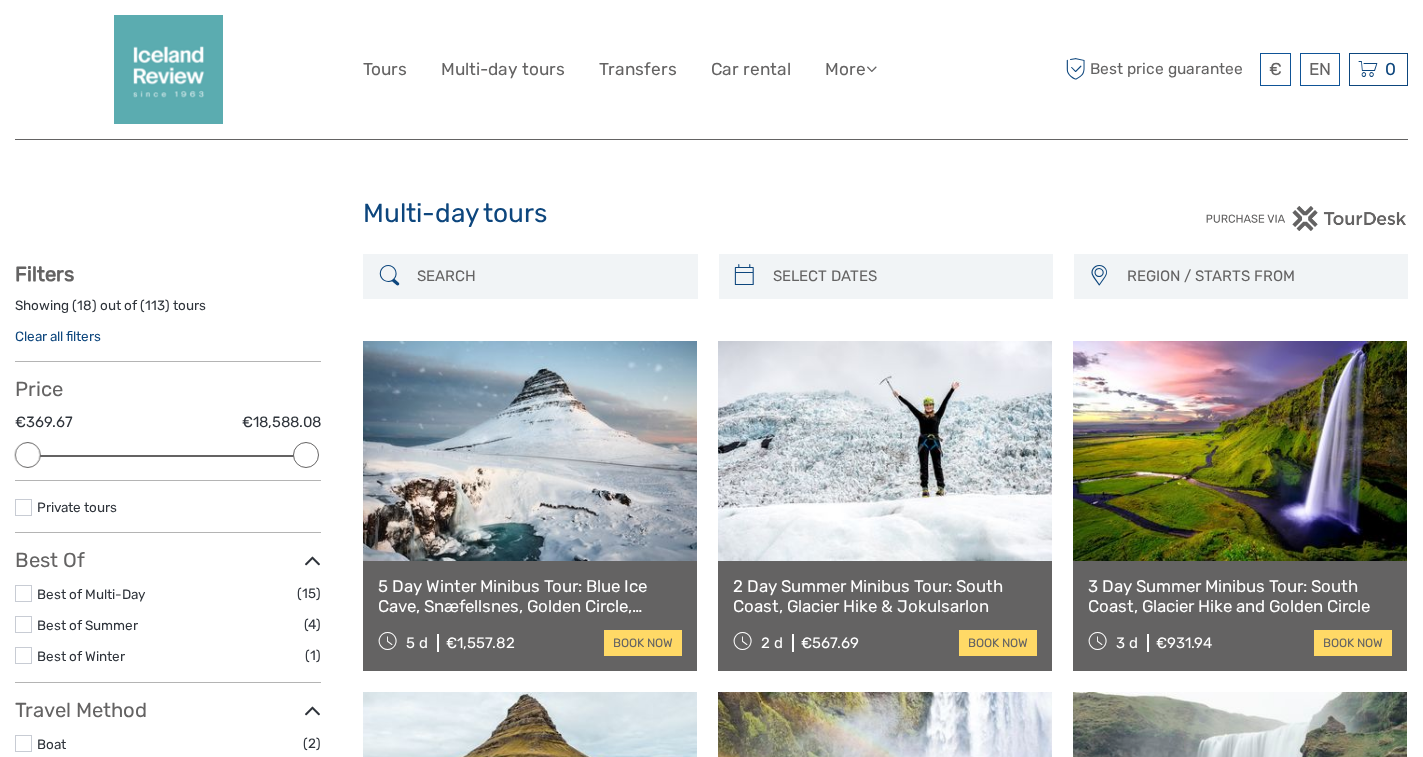 scroll, scrollTop: 0, scrollLeft: 0, axis: both 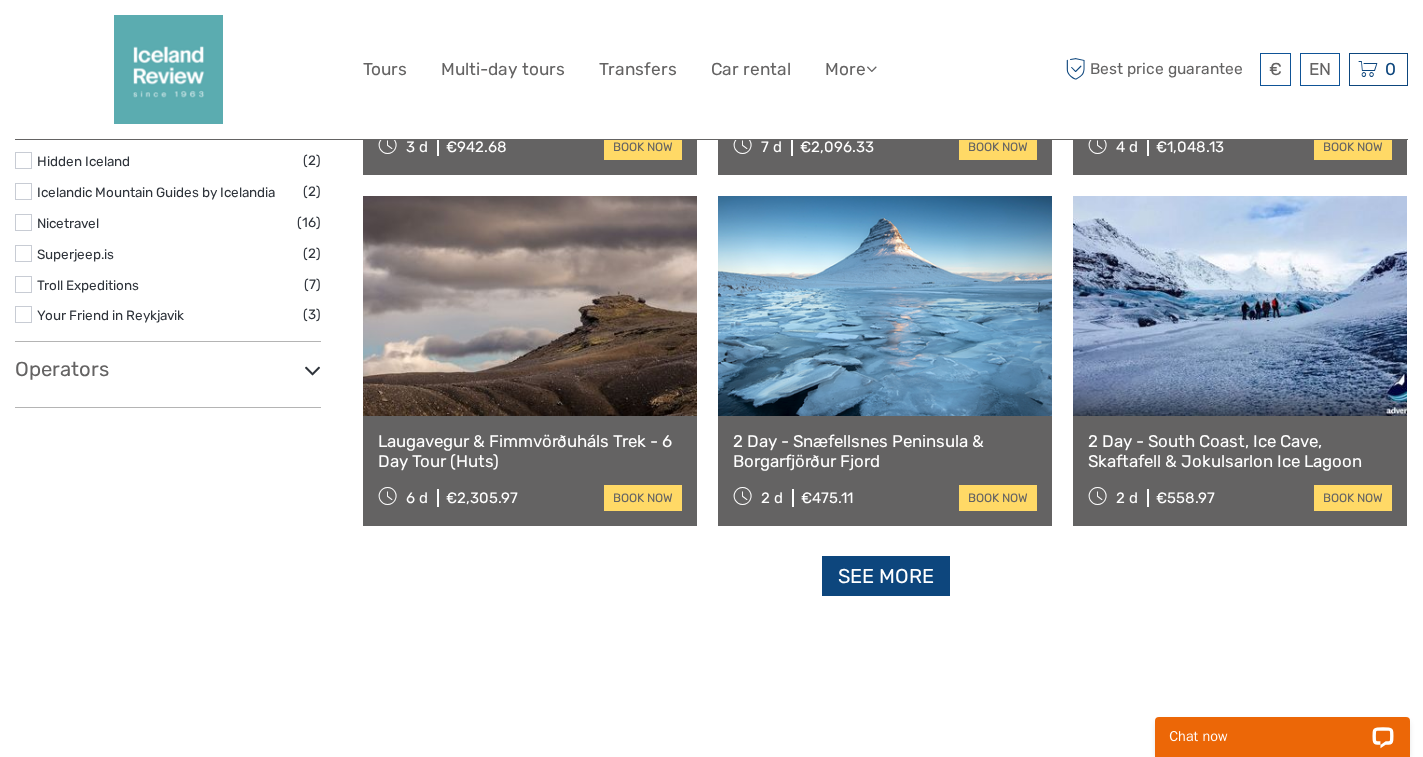 click on "See more" at bounding box center [886, 576] 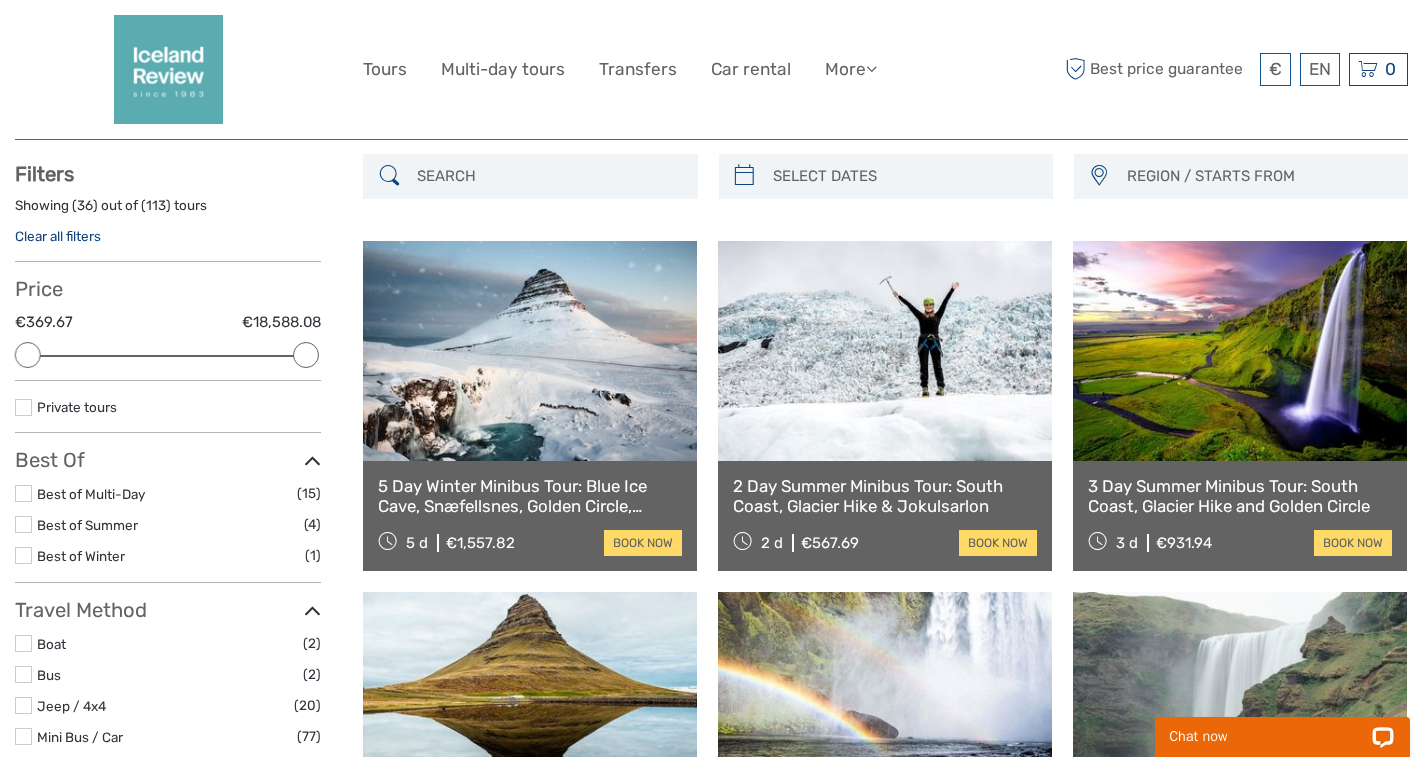 scroll, scrollTop: 200, scrollLeft: 0, axis: vertical 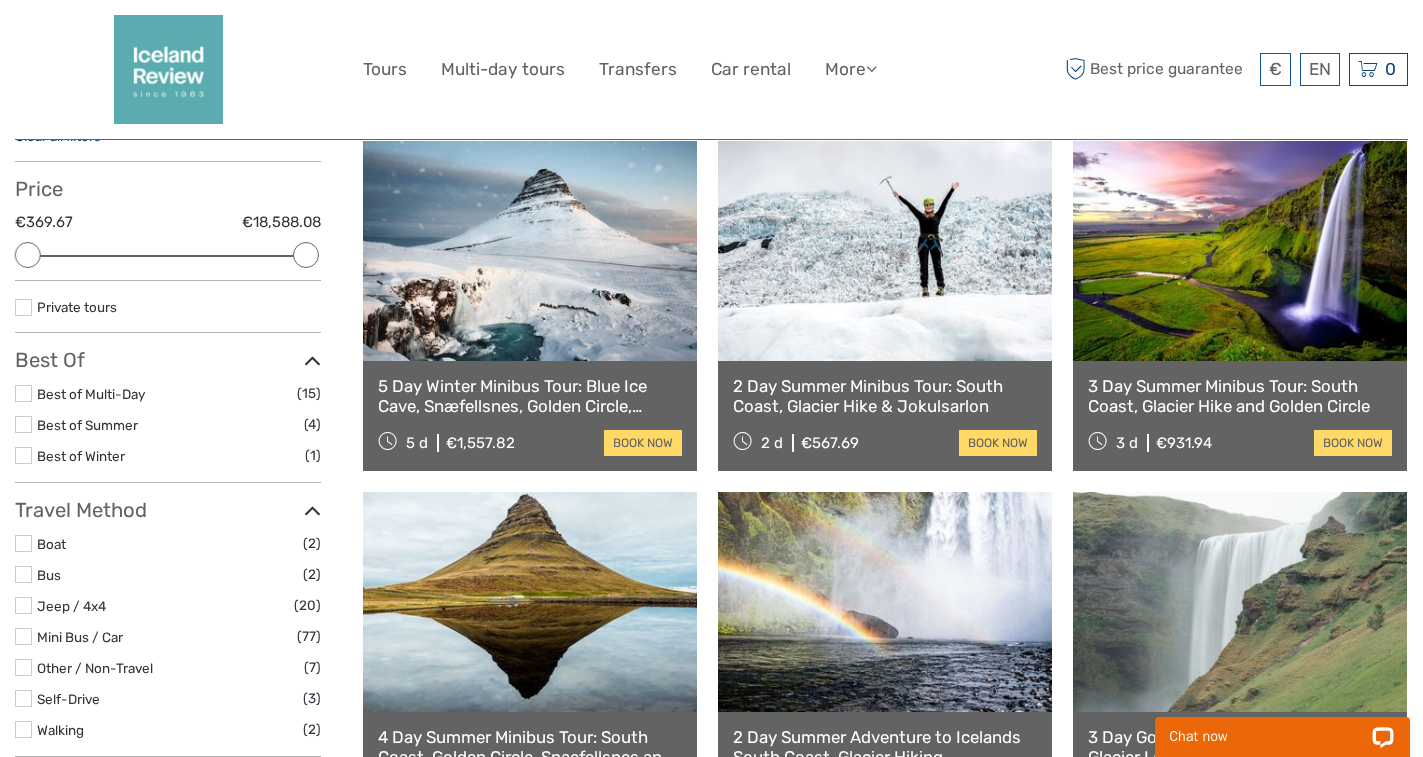 click at bounding box center (23, 455) 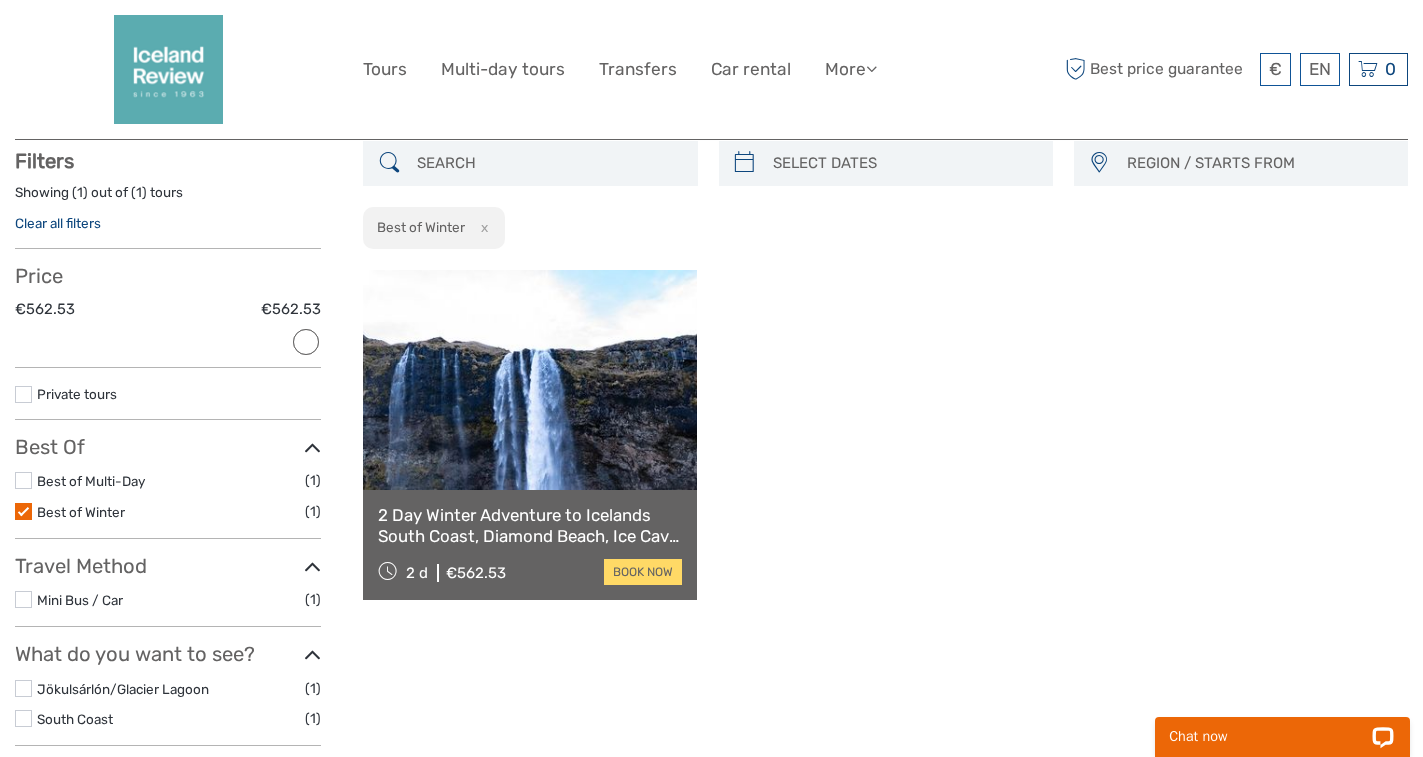 scroll, scrollTop: 0, scrollLeft: 0, axis: both 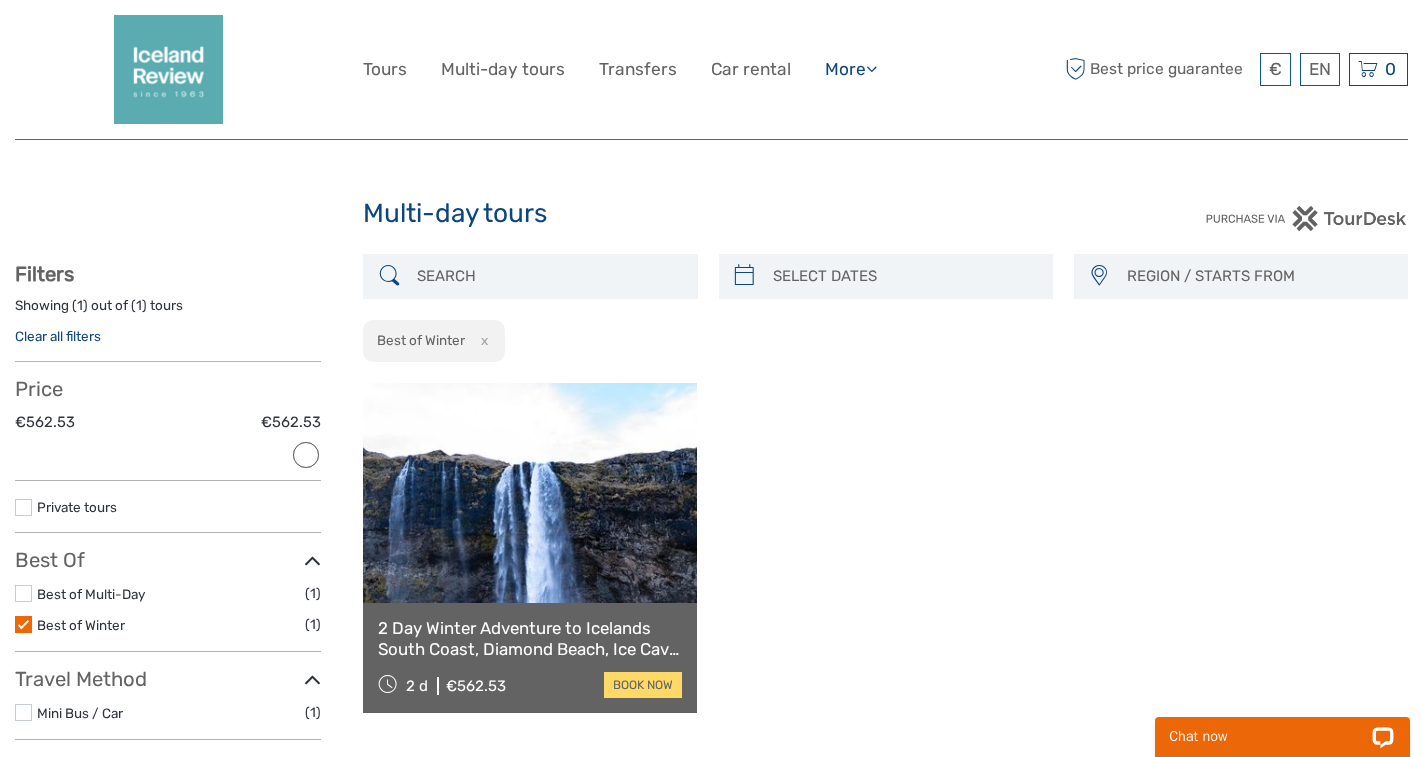 click on "More" at bounding box center (851, 69) 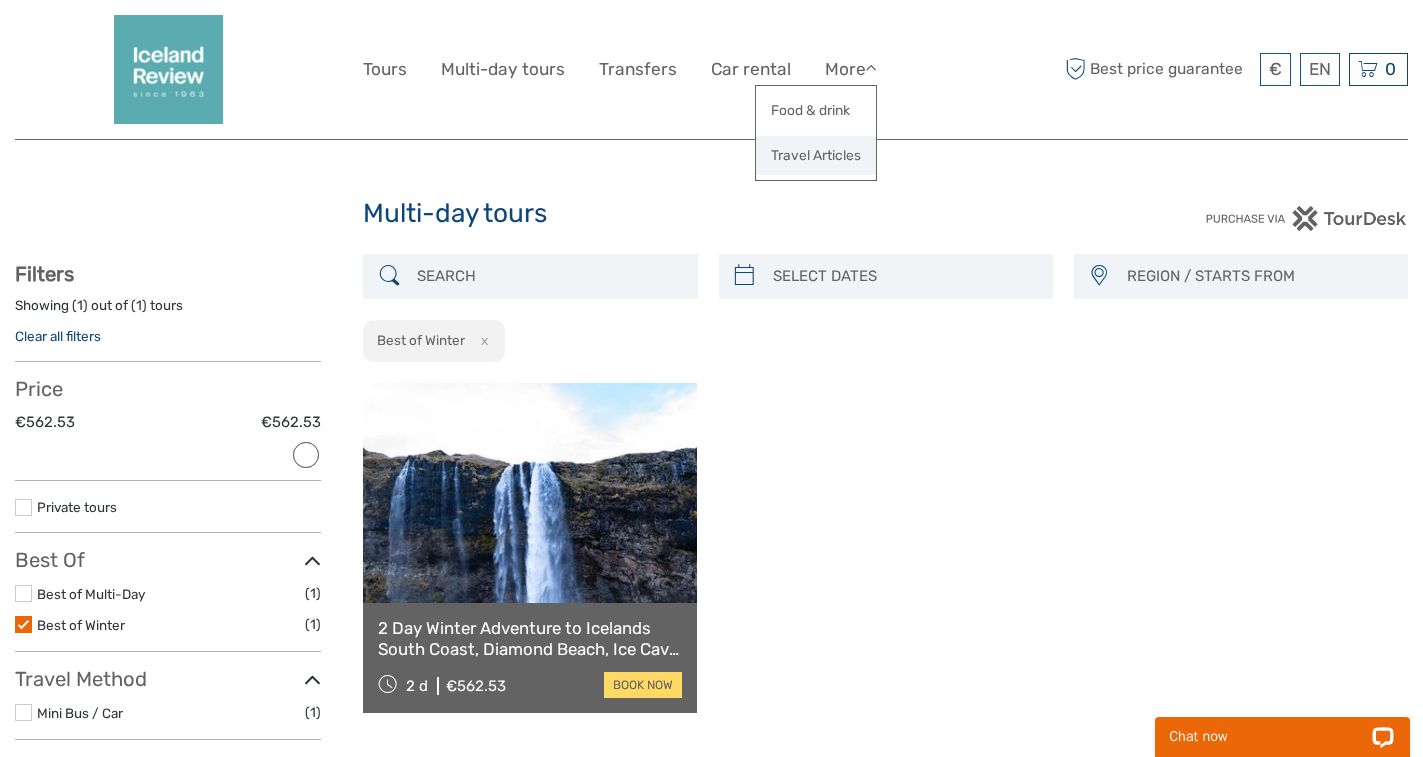click on "Travel Articles" at bounding box center [816, 155] 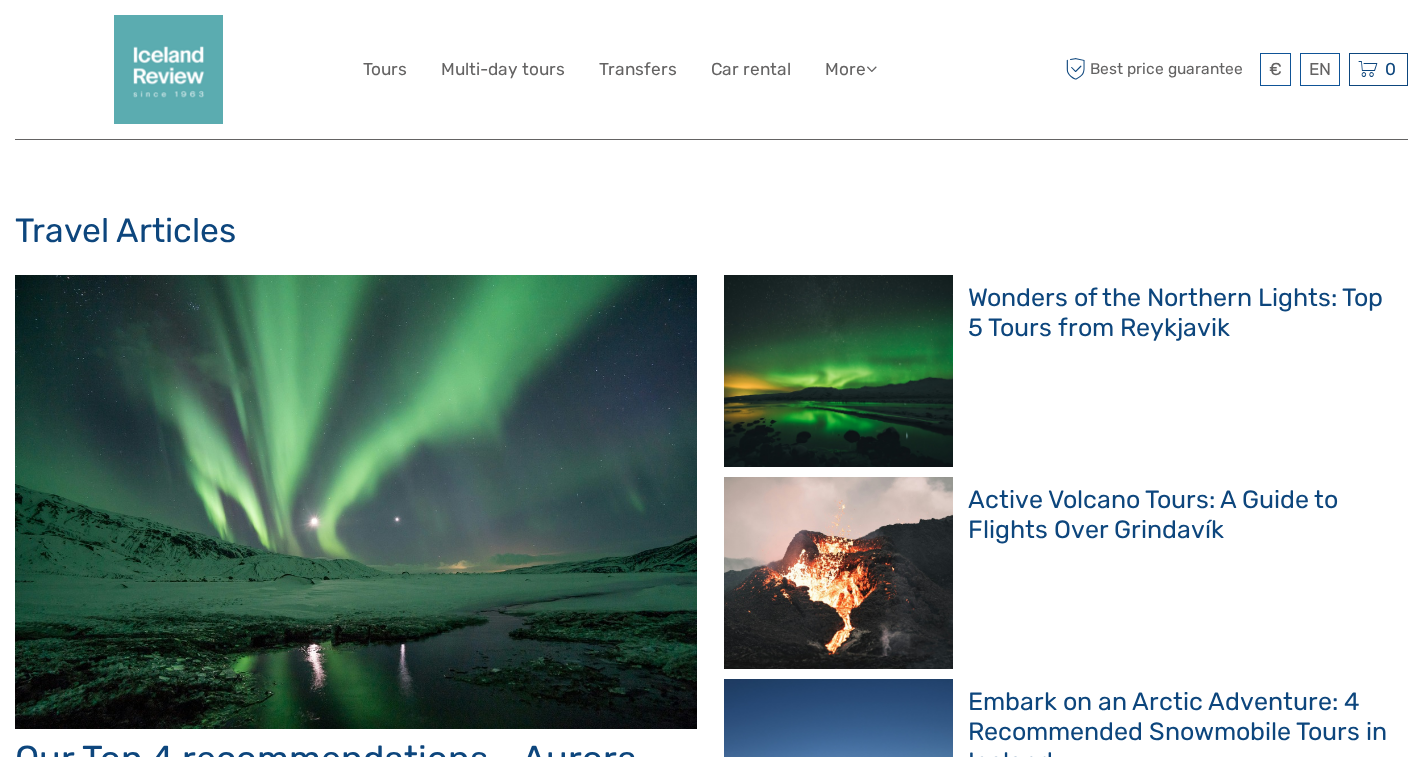 scroll, scrollTop: 0, scrollLeft: 0, axis: both 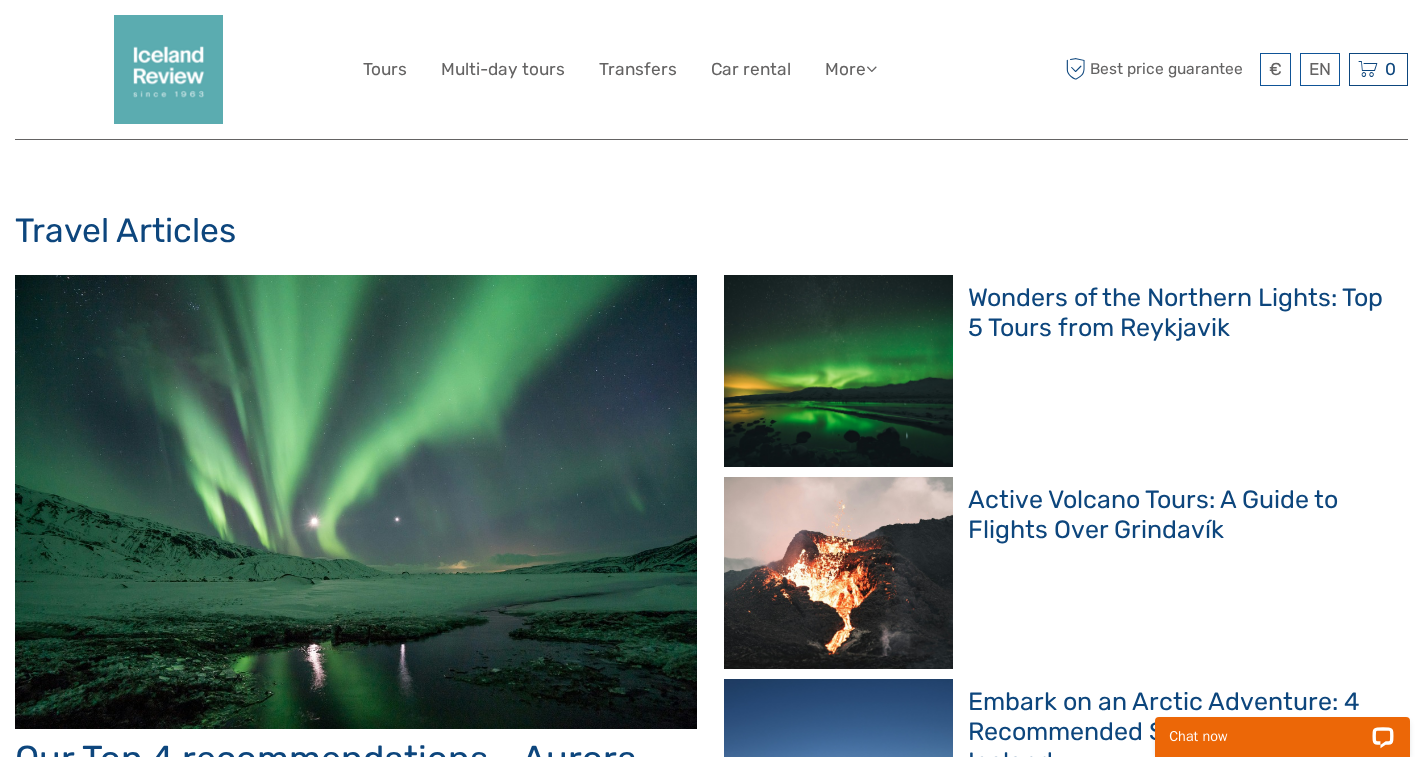 click on "Wonders of the Northern Lights: Top 5 Tours from Reykjavik" at bounding box center (1182, 313) 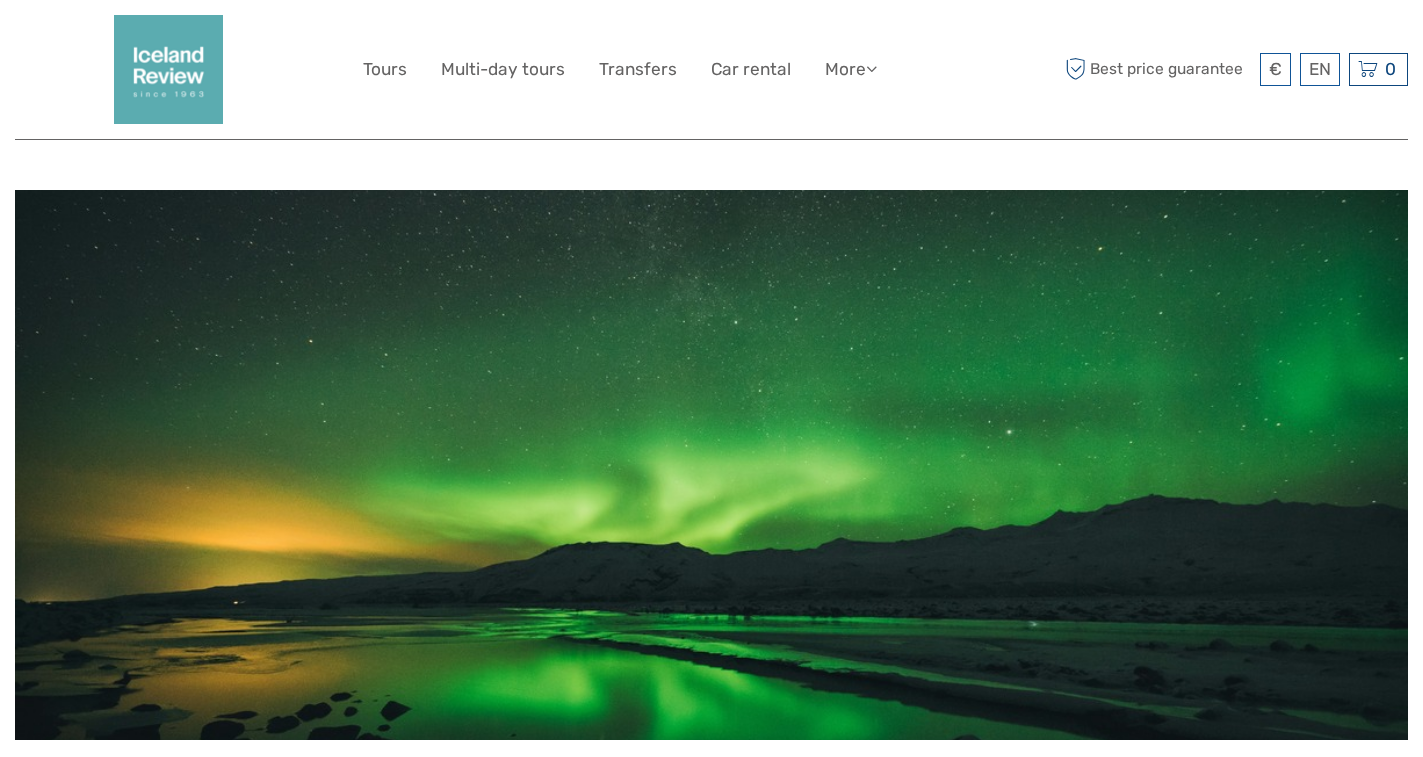 scroll, scrollTop: 0, scrollLeft: 0, axis: both 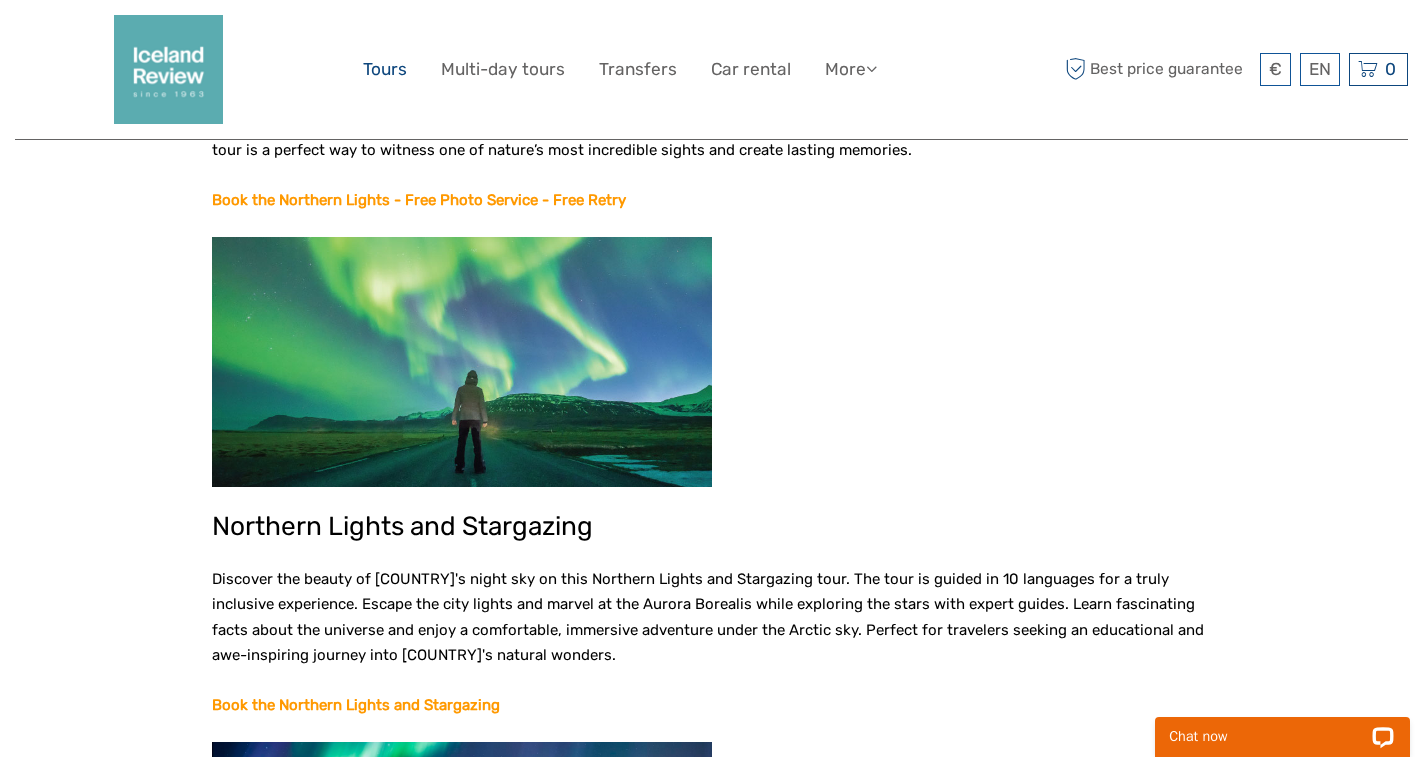 click on "Tours" at bounding box center (385, 69) 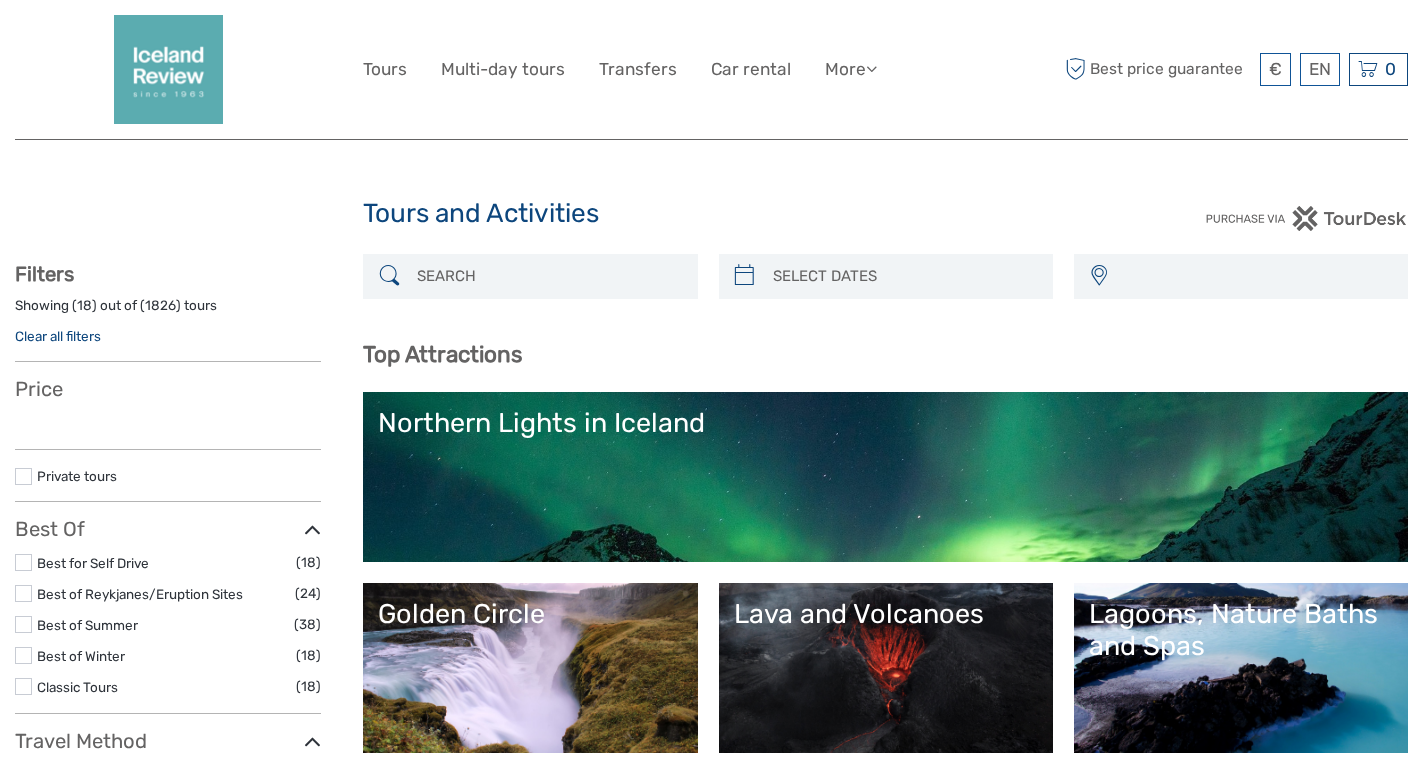 select 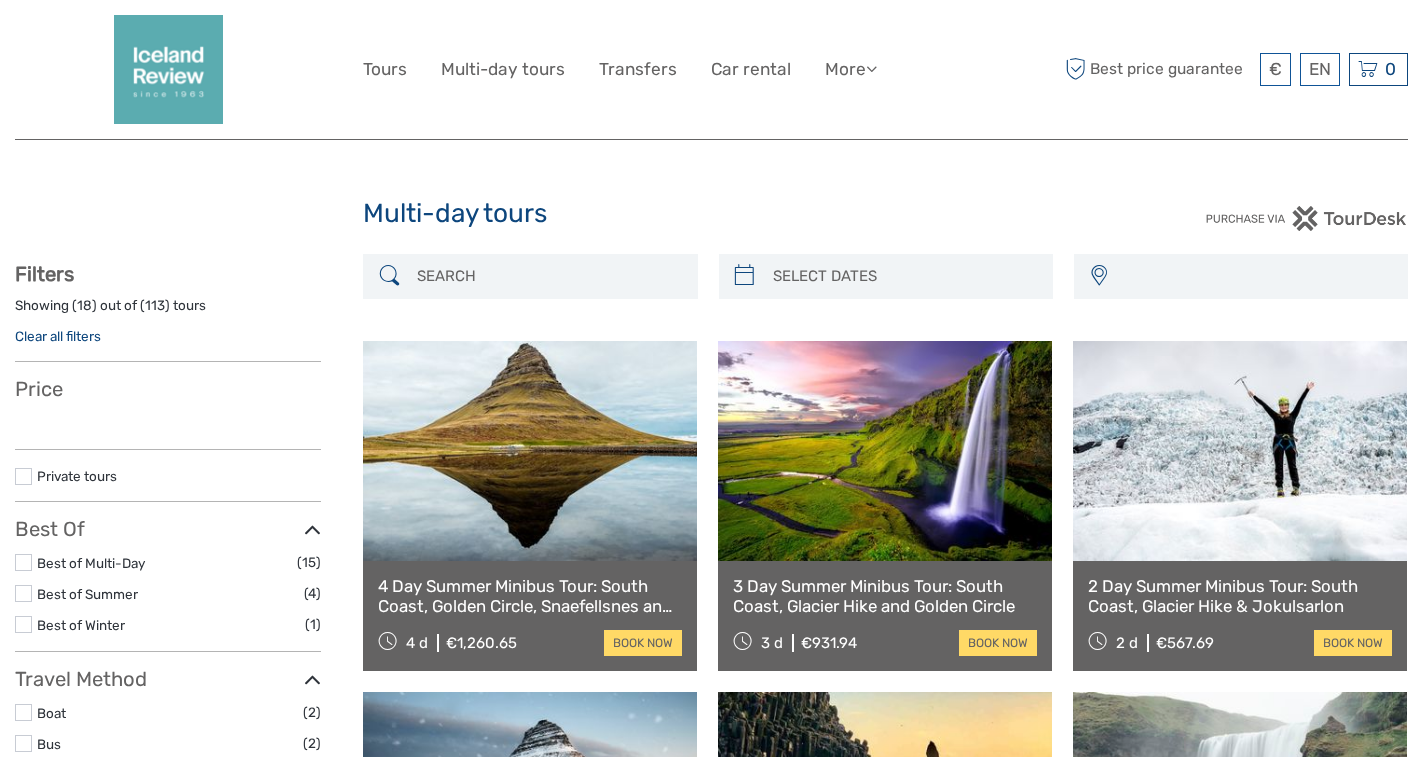 select 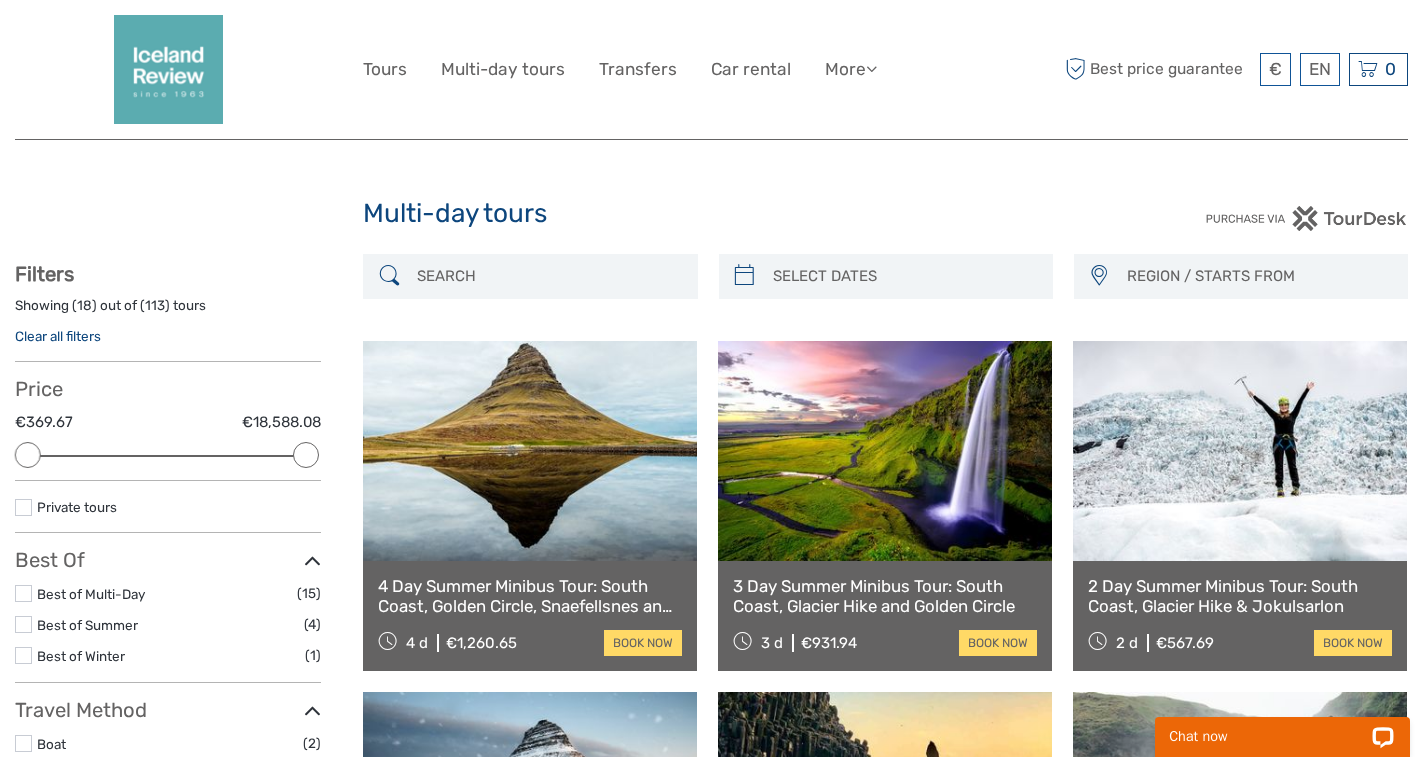 scroll, scrollTop: 0, scrollLeft: 0, axis: both 